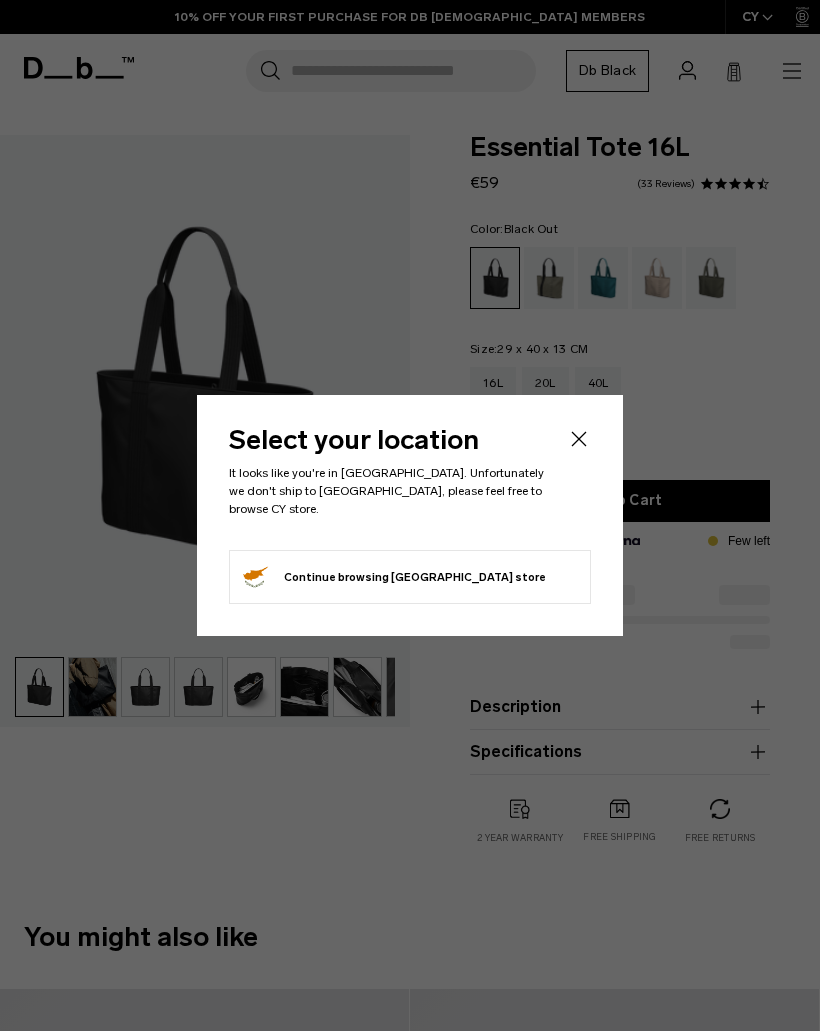 scroll, scrollTop: 0, scrollLeft: 0, axis: both 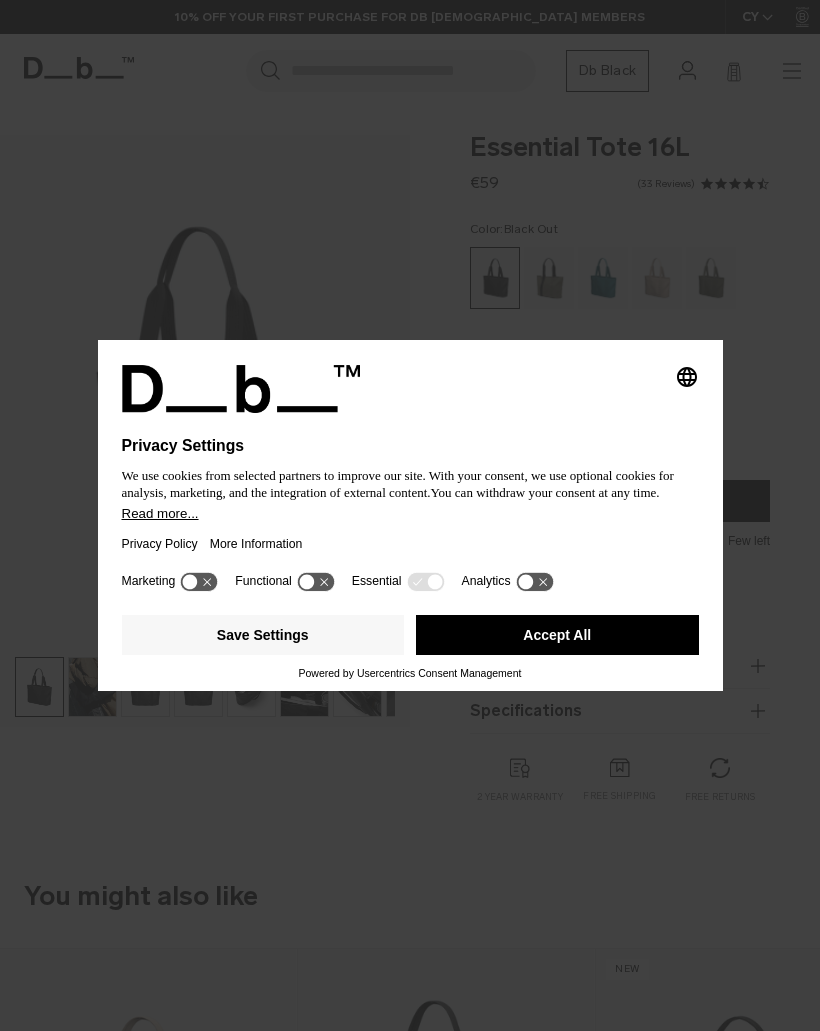 click on "Accept All" at bounding box center (557, 635) 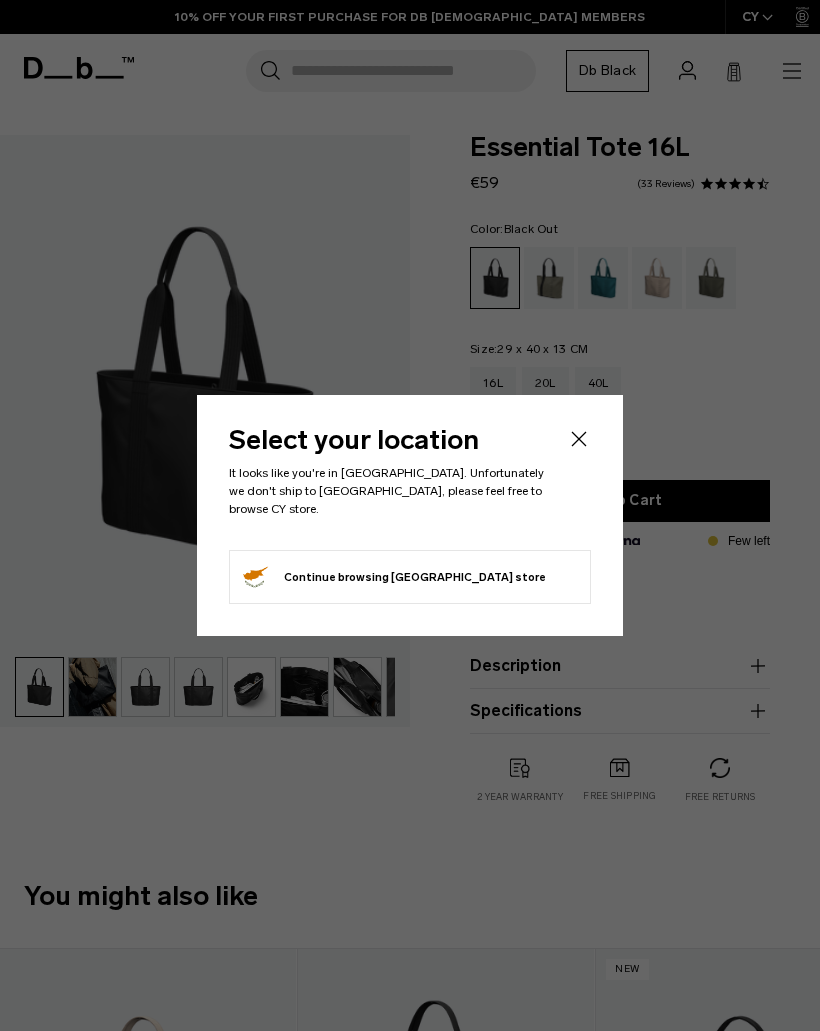 click on "Select your location
It looks like you're in Japan. Unfortunately we don't ship to Japan, please feel free to browse CY store.
Continue browsing Cyprus store
Continue shopping in Cyprus" 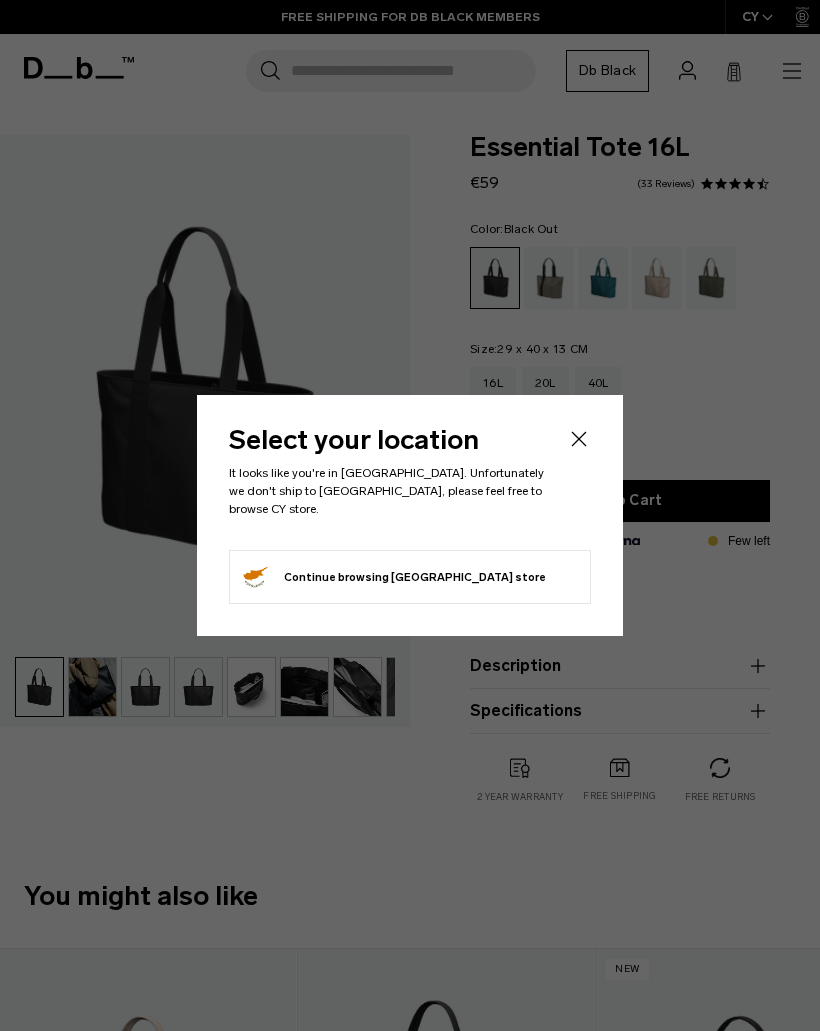 click 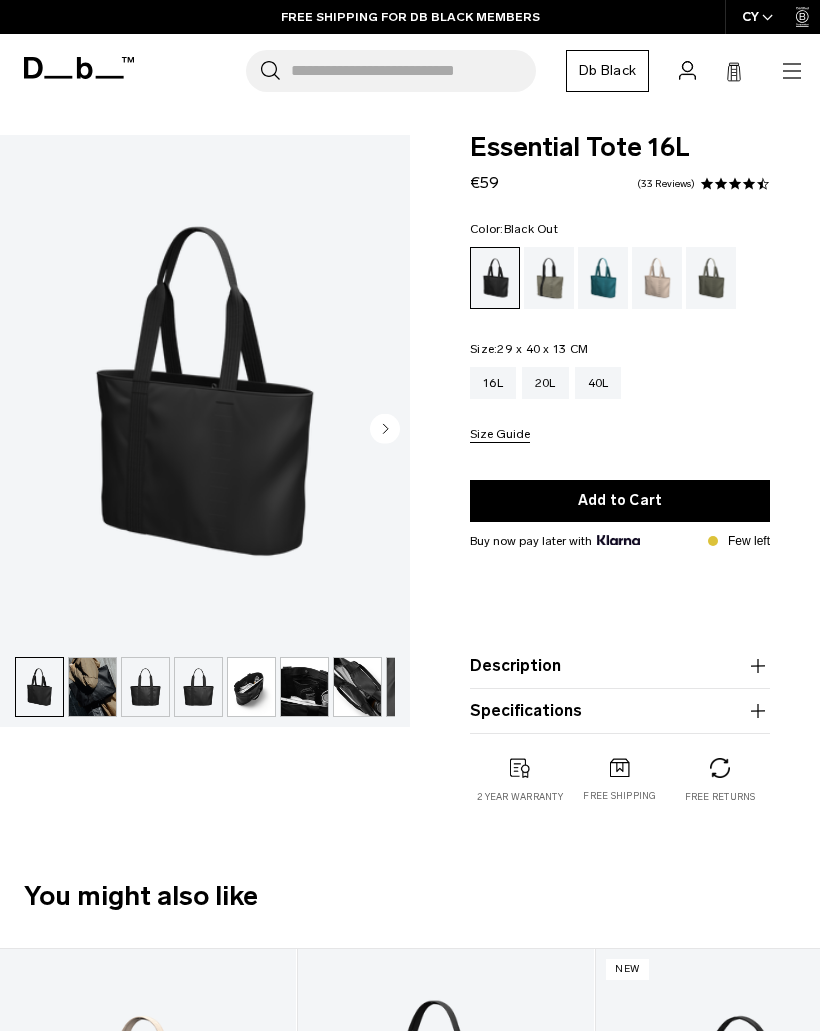 click at bounding box center (145, 687) 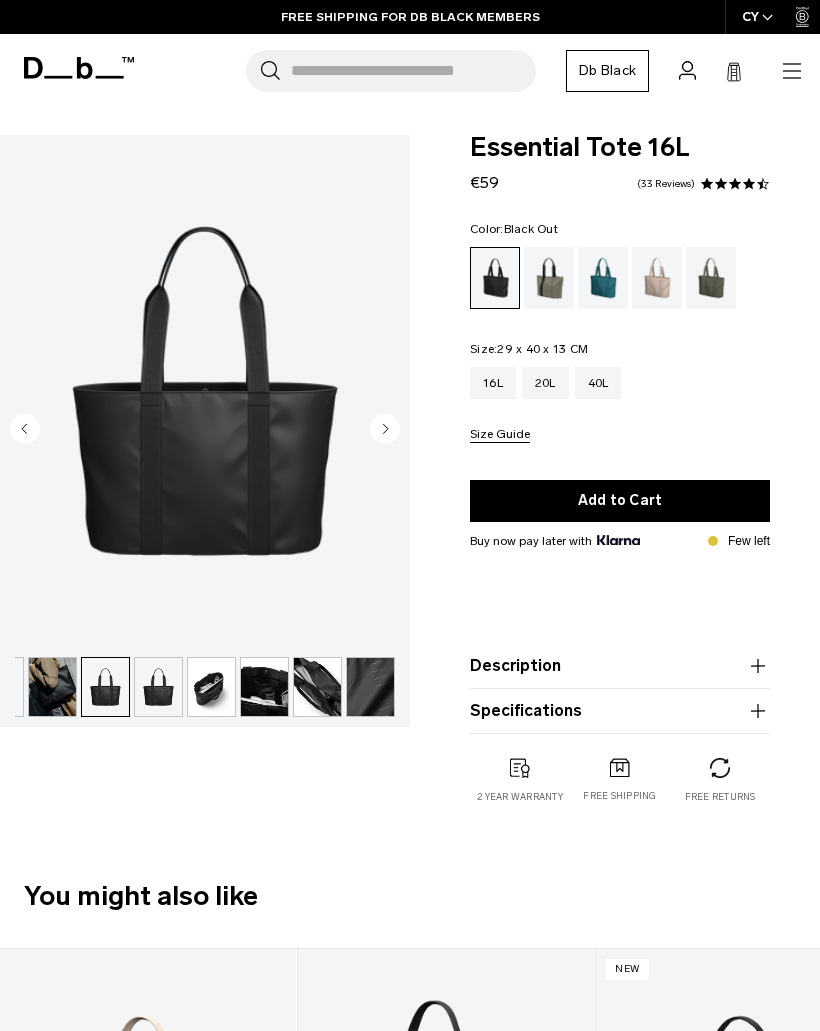 scroll, scrollTop: 0, scrollLeft: 40, axis: horizontal 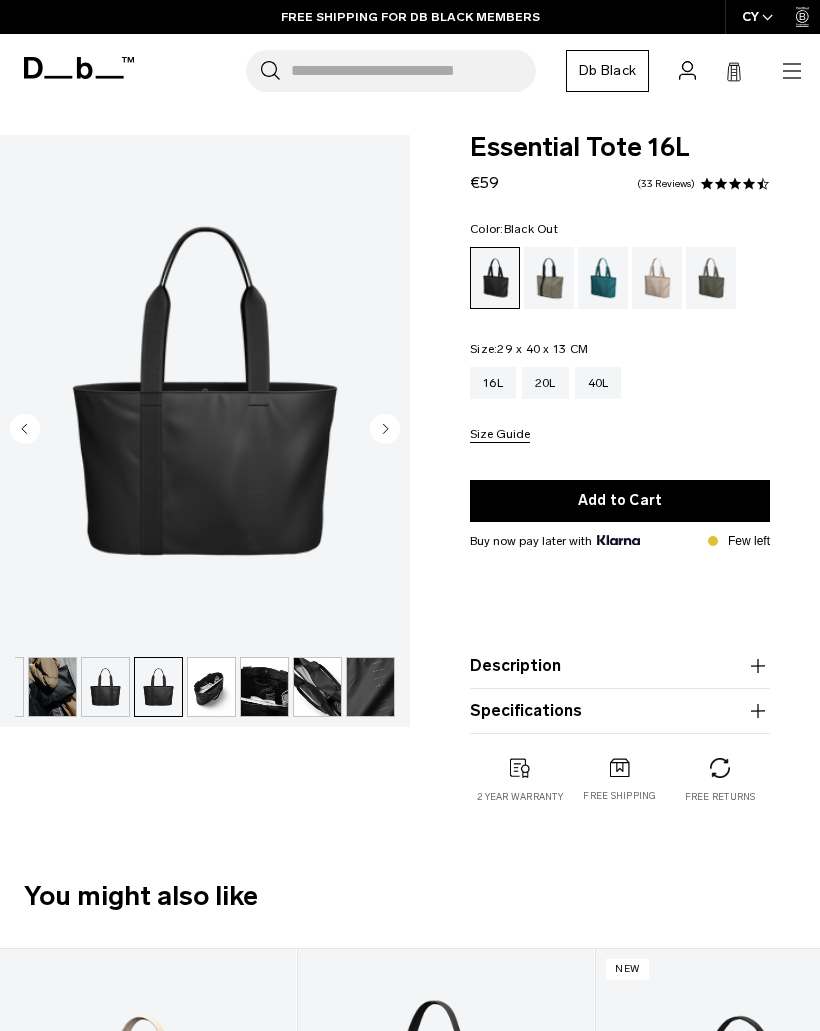 click at bounding box center (211, 687) 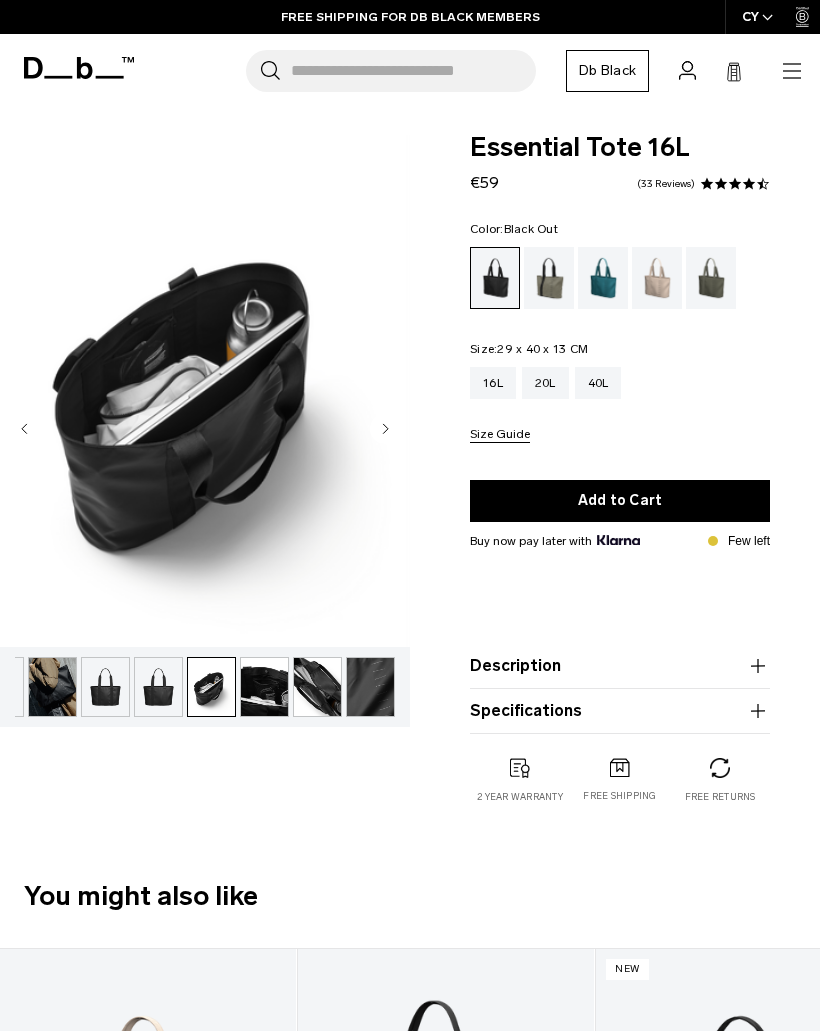 click at bounding box center (158, 687) 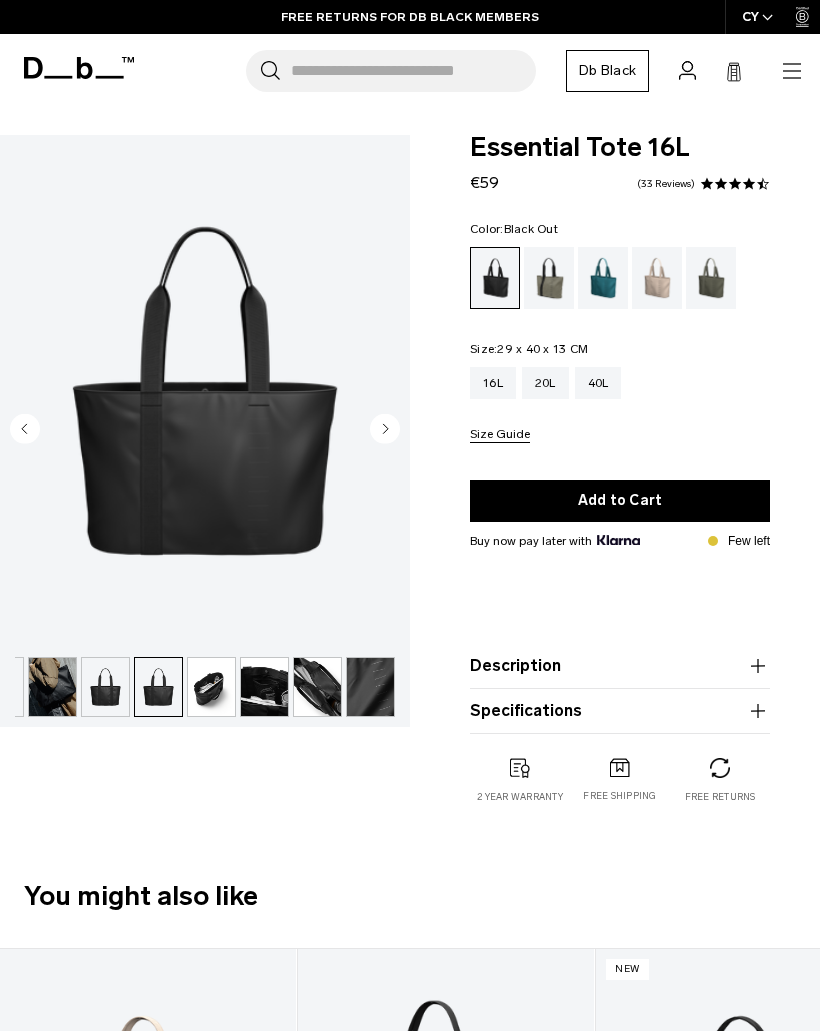 click at bounding box center [317, 687] 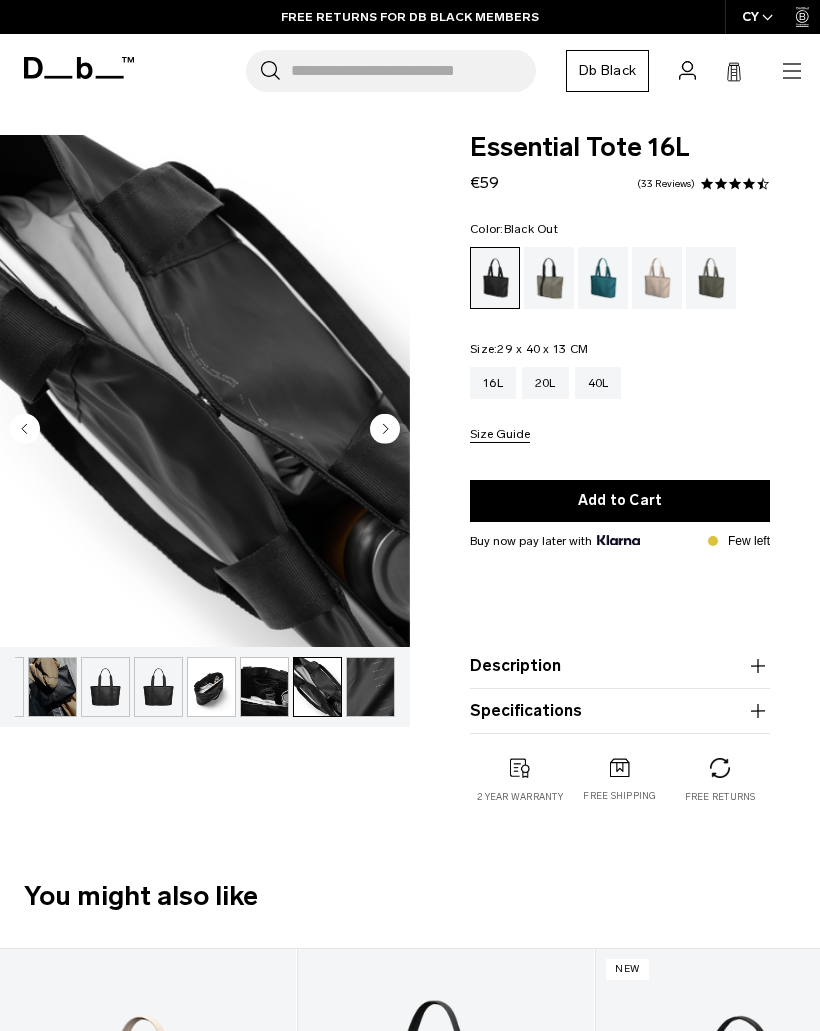 click at bounding box center (370, 687) 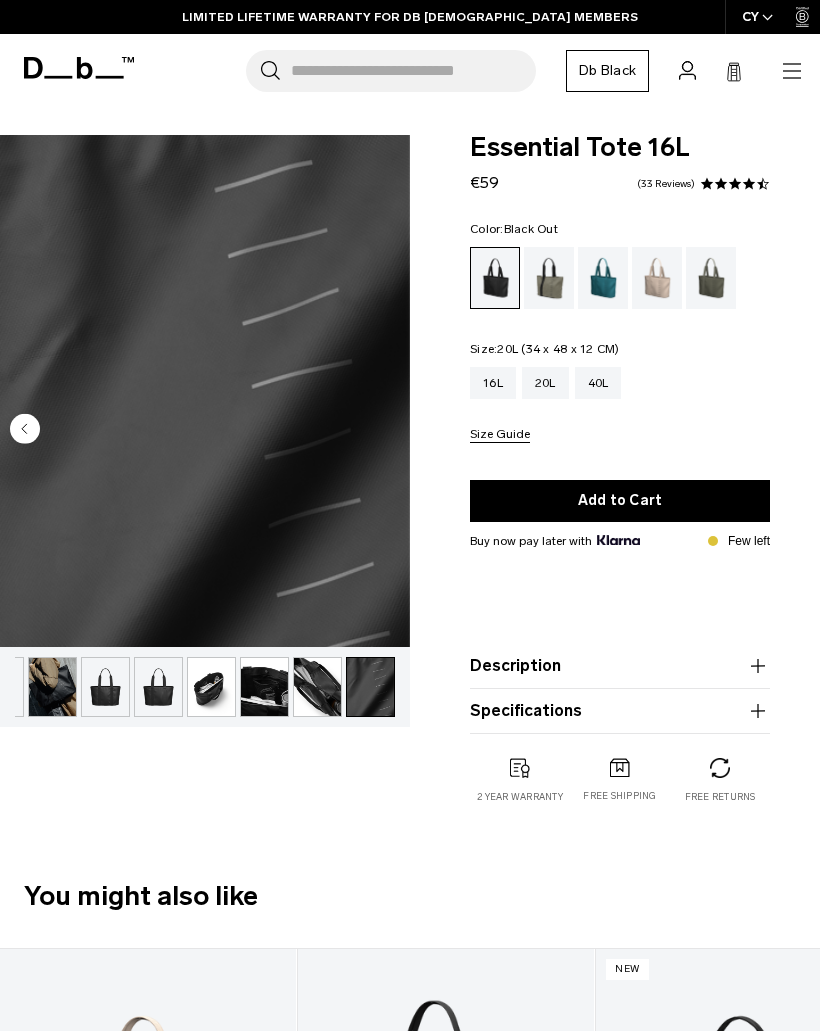click on "20L" at bounding box center (545, 383) 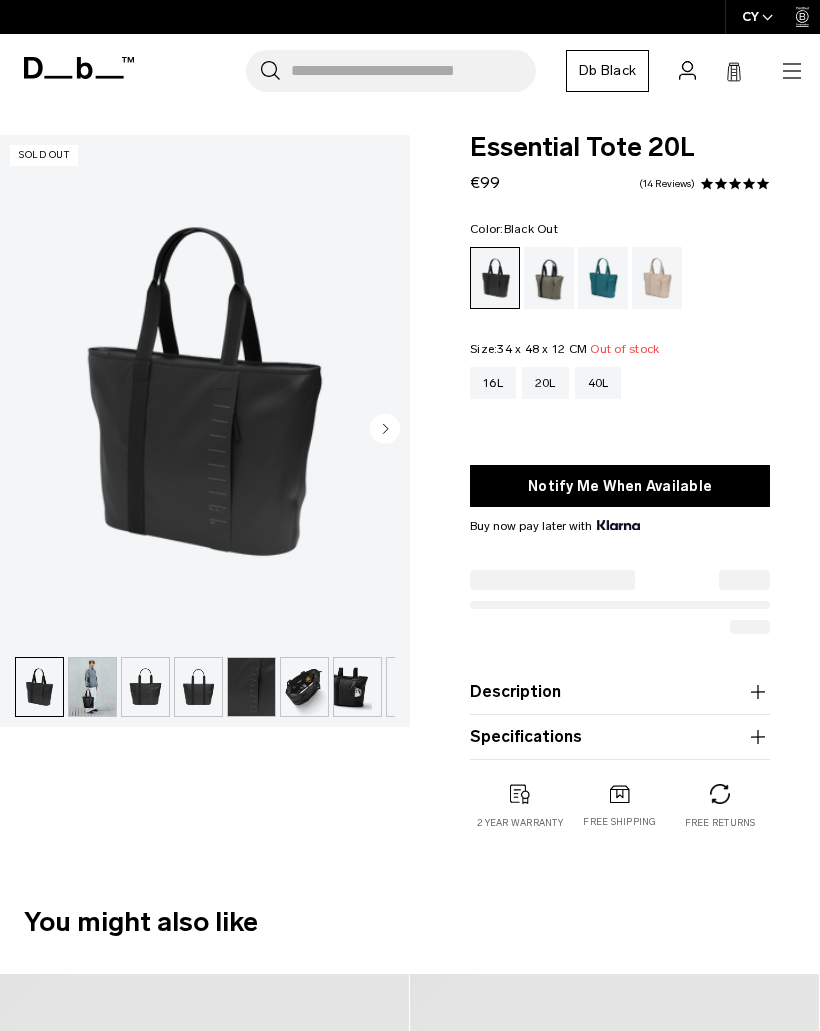 scroll, scrollTop: 0, scrollLeft: 0, axis: both 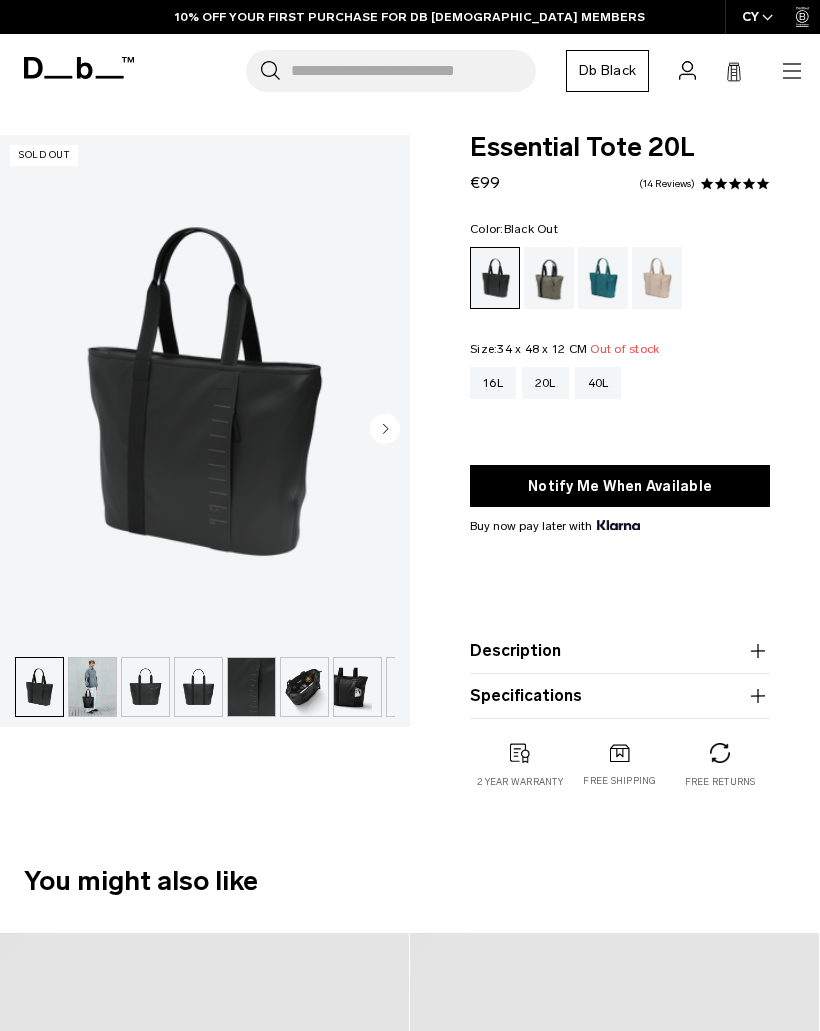click at bounding box center [198, 687] 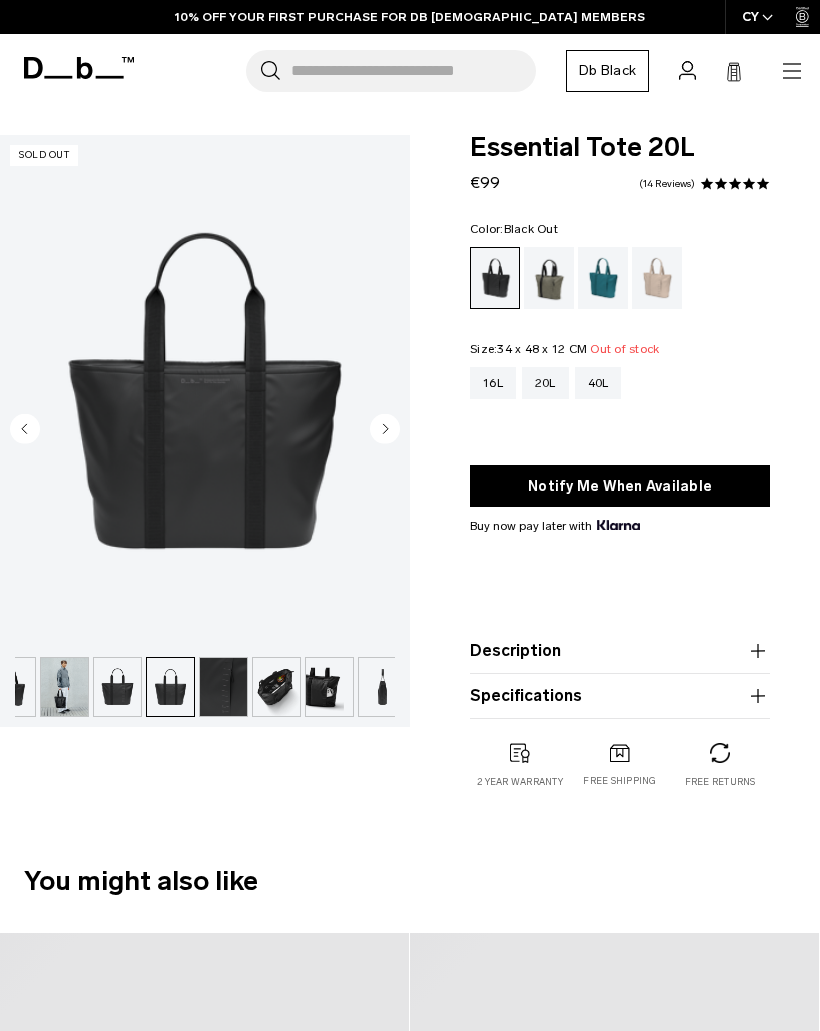 scroll, scrollTop: 0, scrollLeft: 40, axis: horizontal 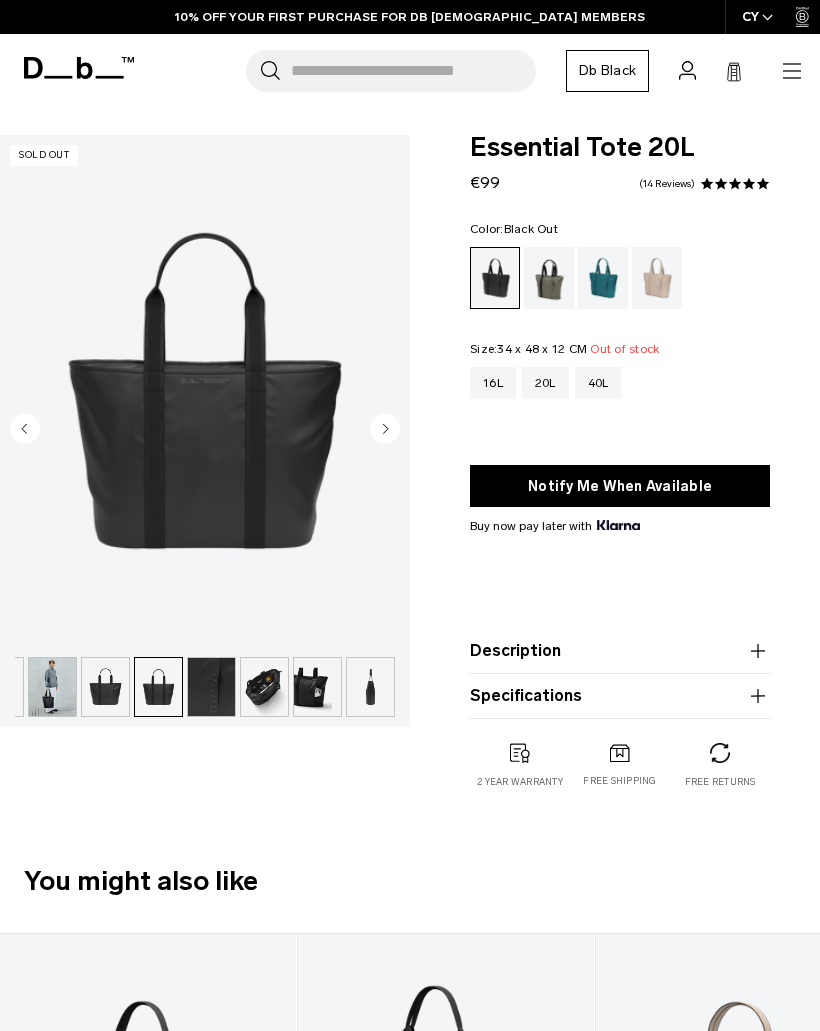 click at bounding box center (211, 687) 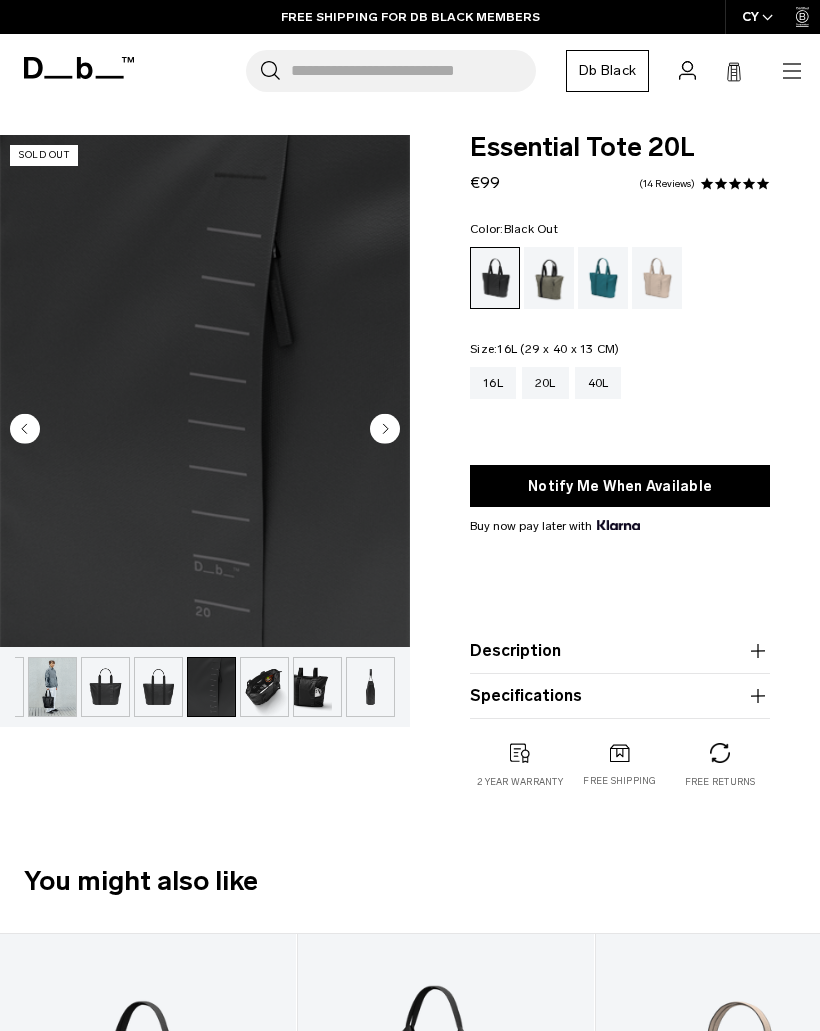 click on "16L" at bounding box center (493, 383) 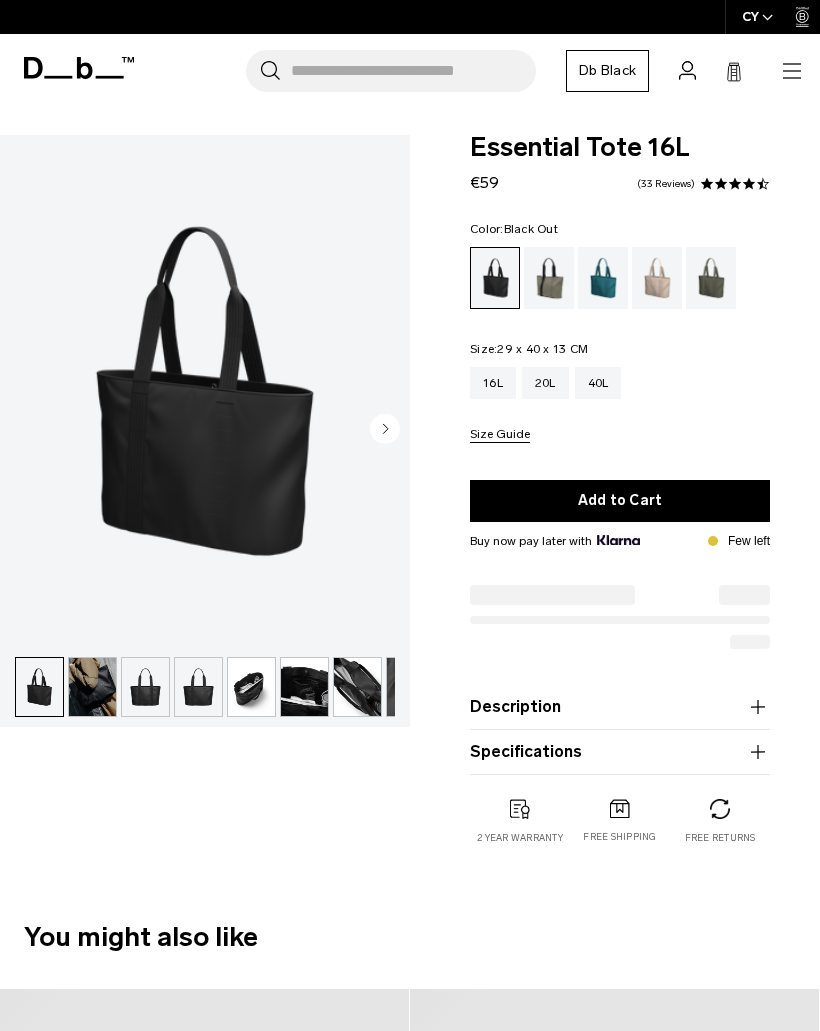 scroll, scrollTop: 0, scrollLeft: 0, axis: both 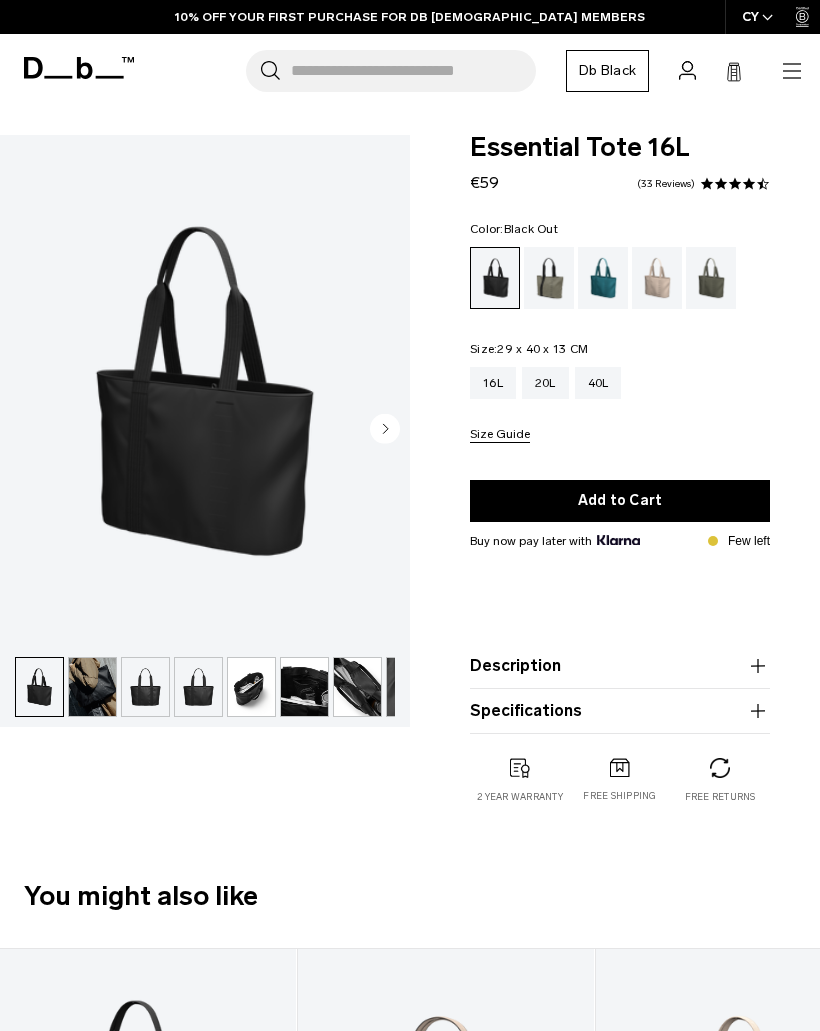 click at bounding box center (198, 687) 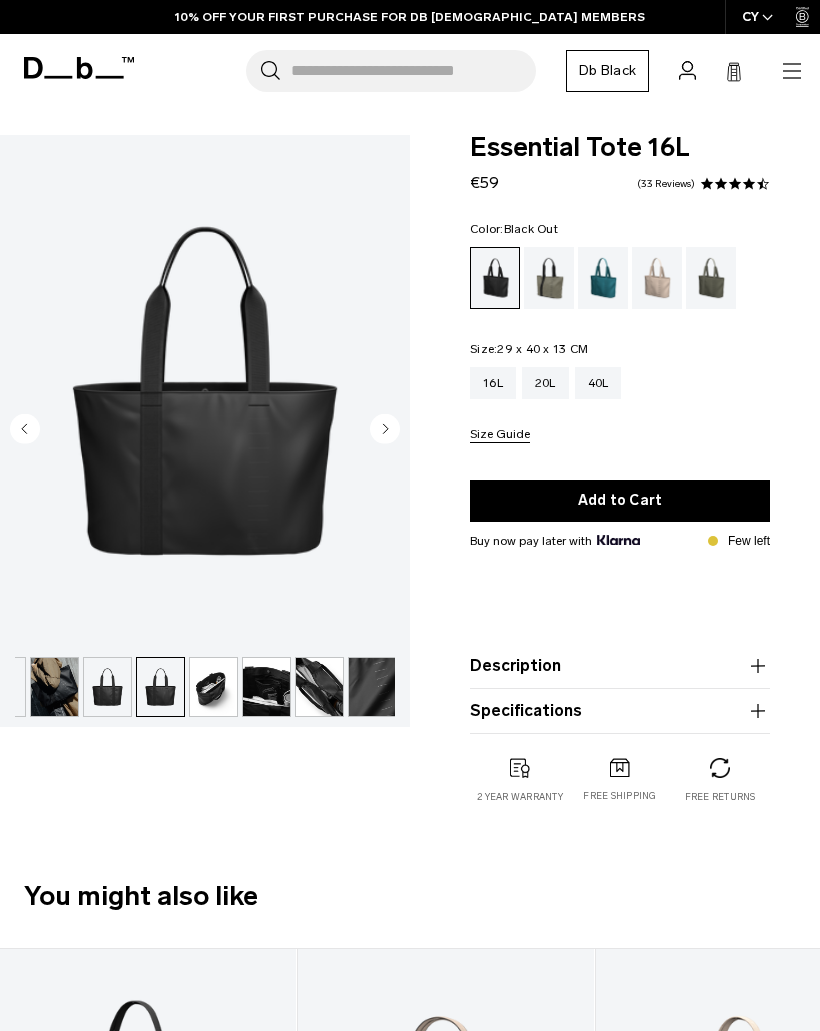 scroll, scrollTop: 0, scrollLeft: 40, axis: horizontal 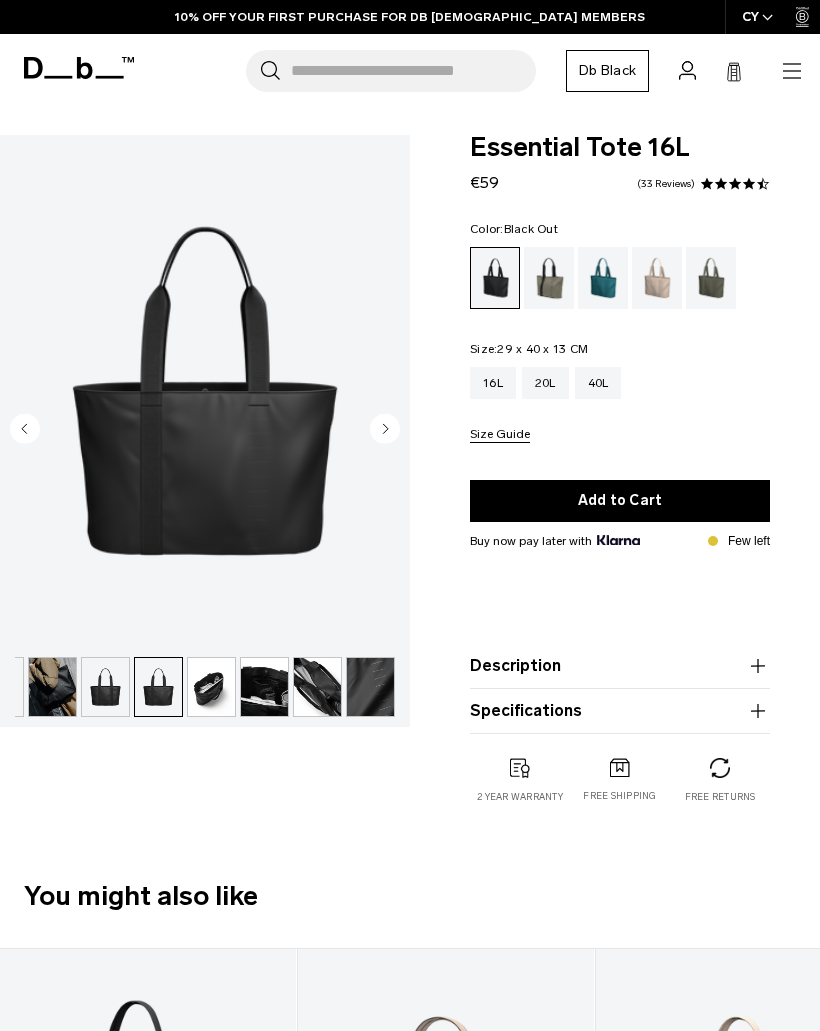 click on "Gallery
3D
Details
Dimensions
04 / 08" at bounding box center [205, 489] 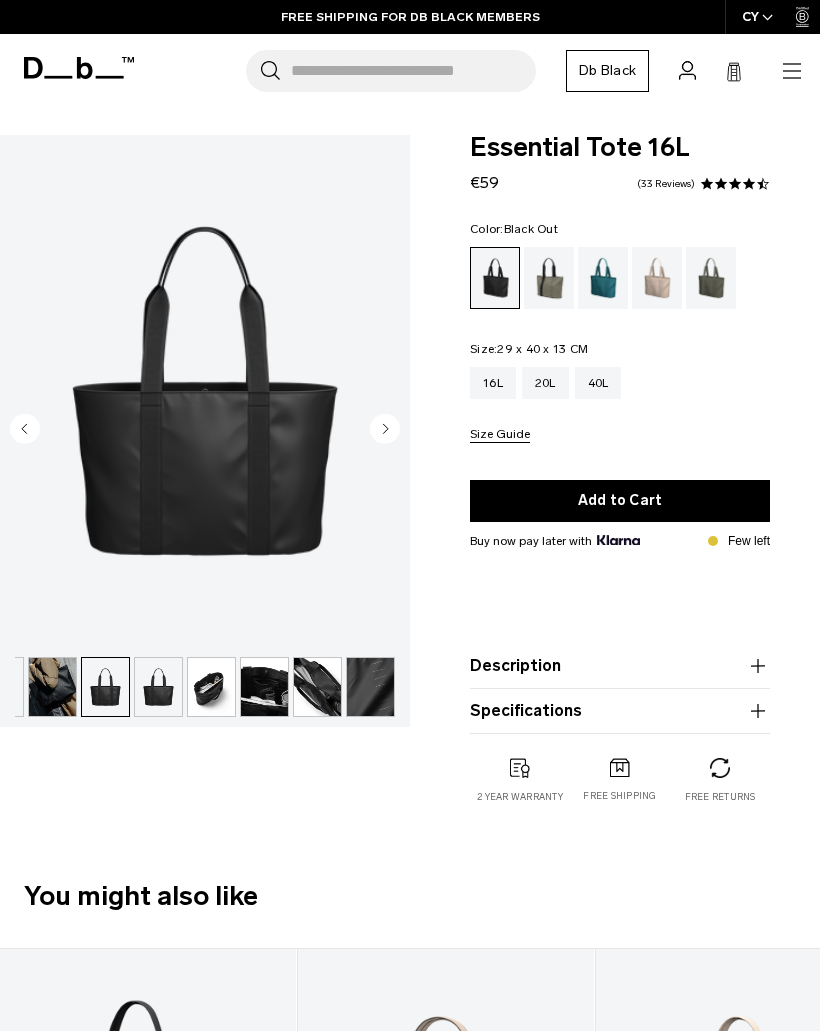 click at bounding box center (158, 687) 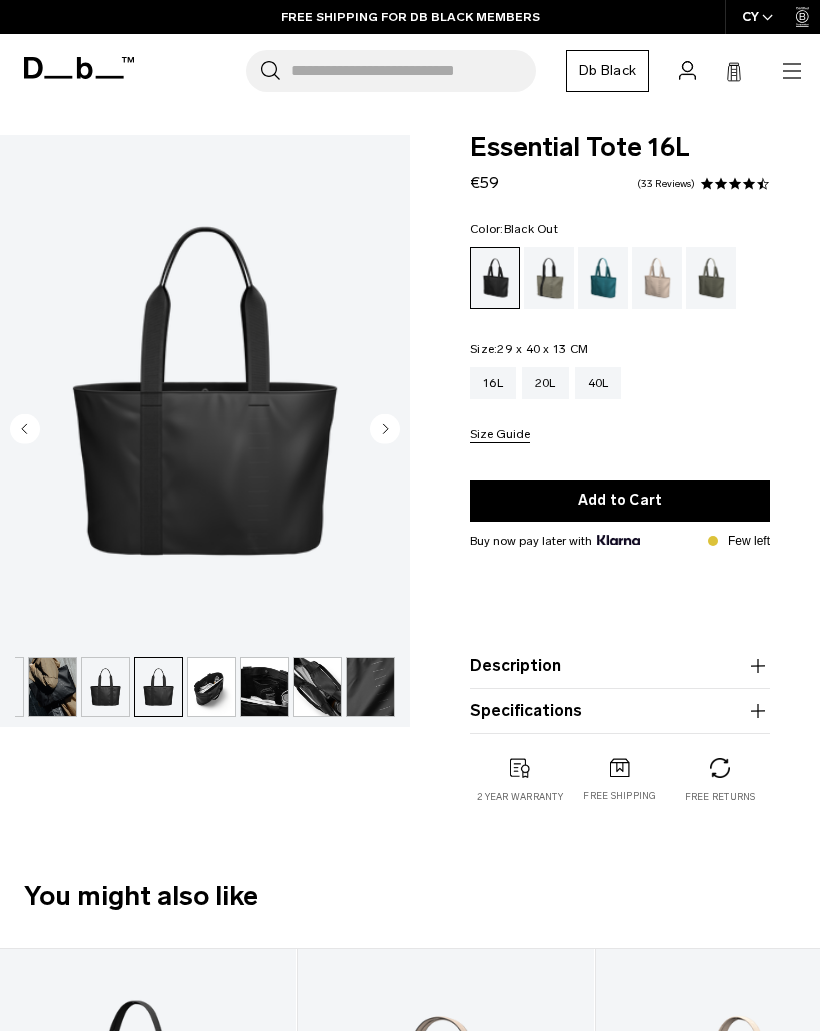 click at bounding box center (370, 687) 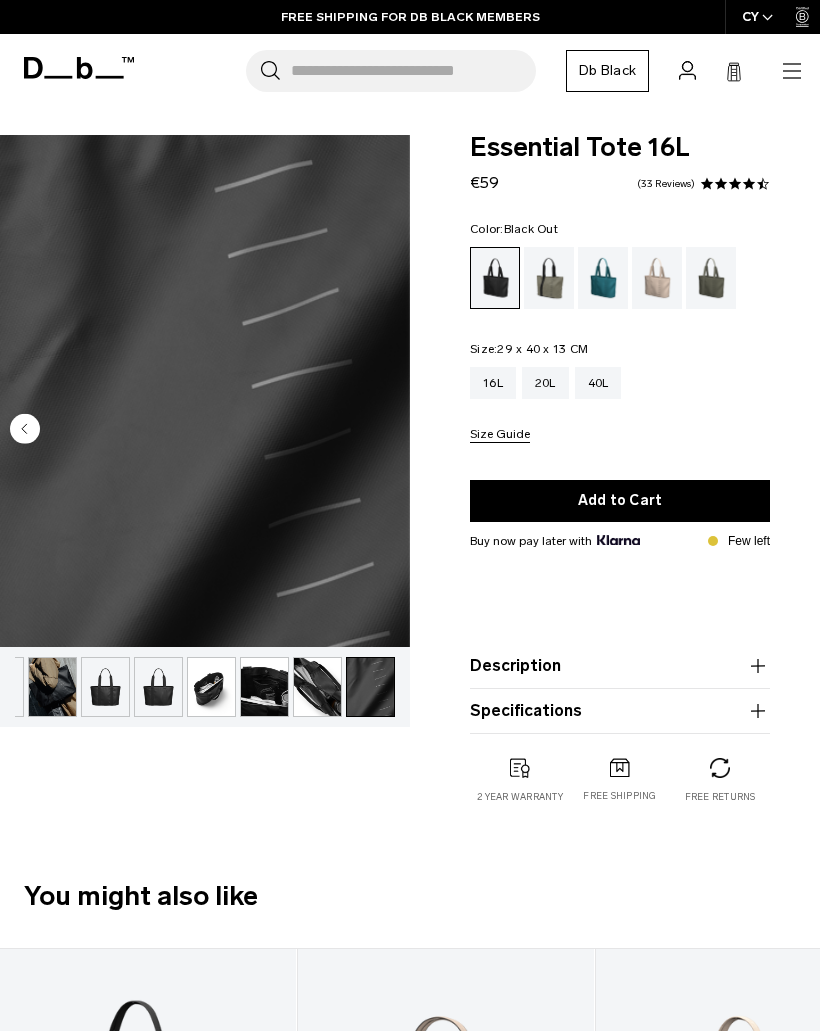 scroll, scrollTop: 0, scrollLeft: 10, axis: horizontal 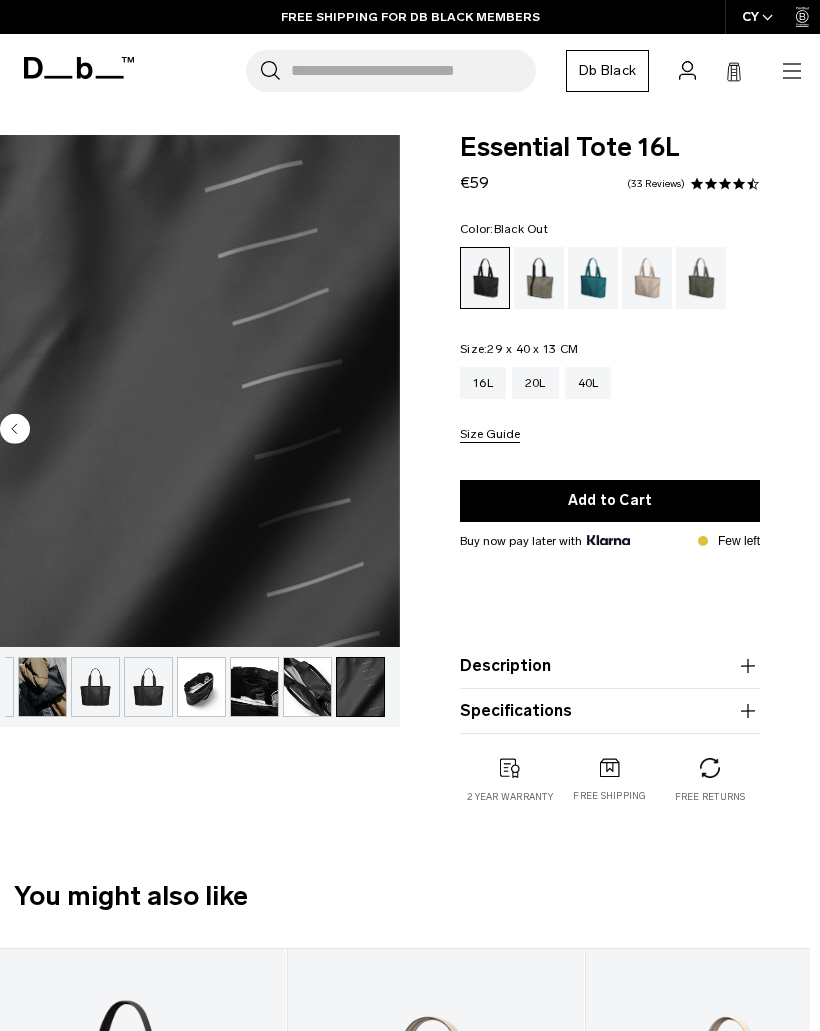 click at bounding box center (307, 687) 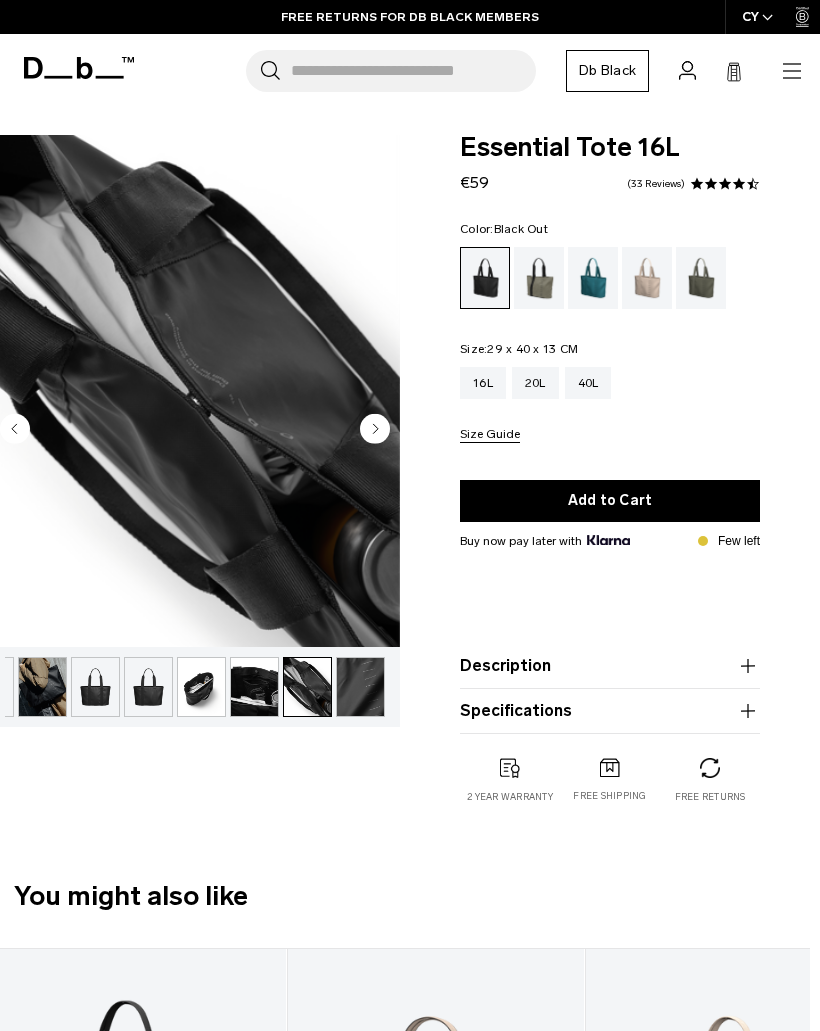 click at bounding box center [254, 687] 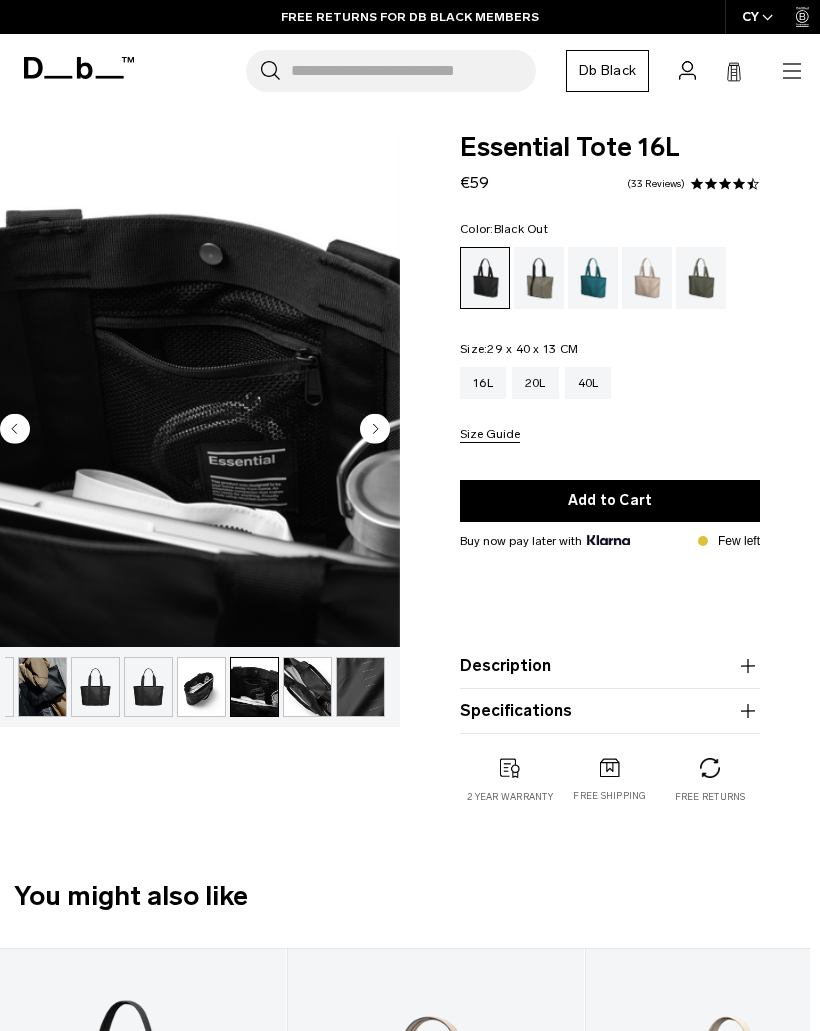 click on "20L" at bounding box center [535, 383] 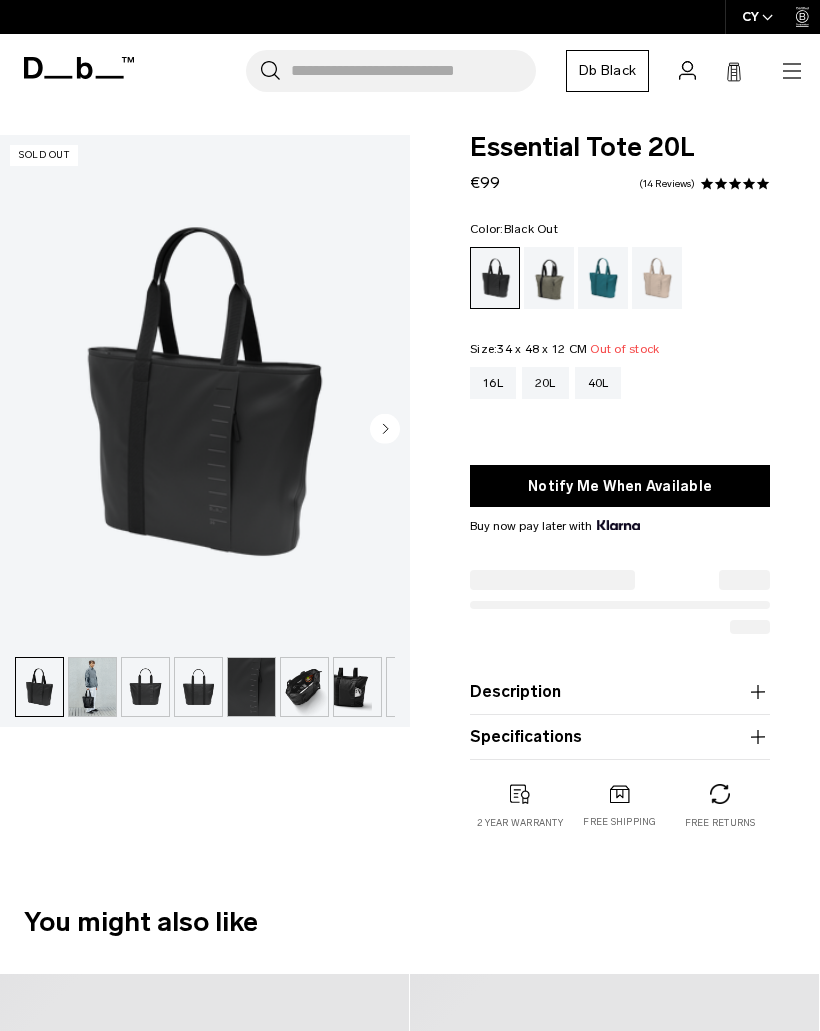 scroll, scrollTop: 0, scrollLeft: 0, axis: both 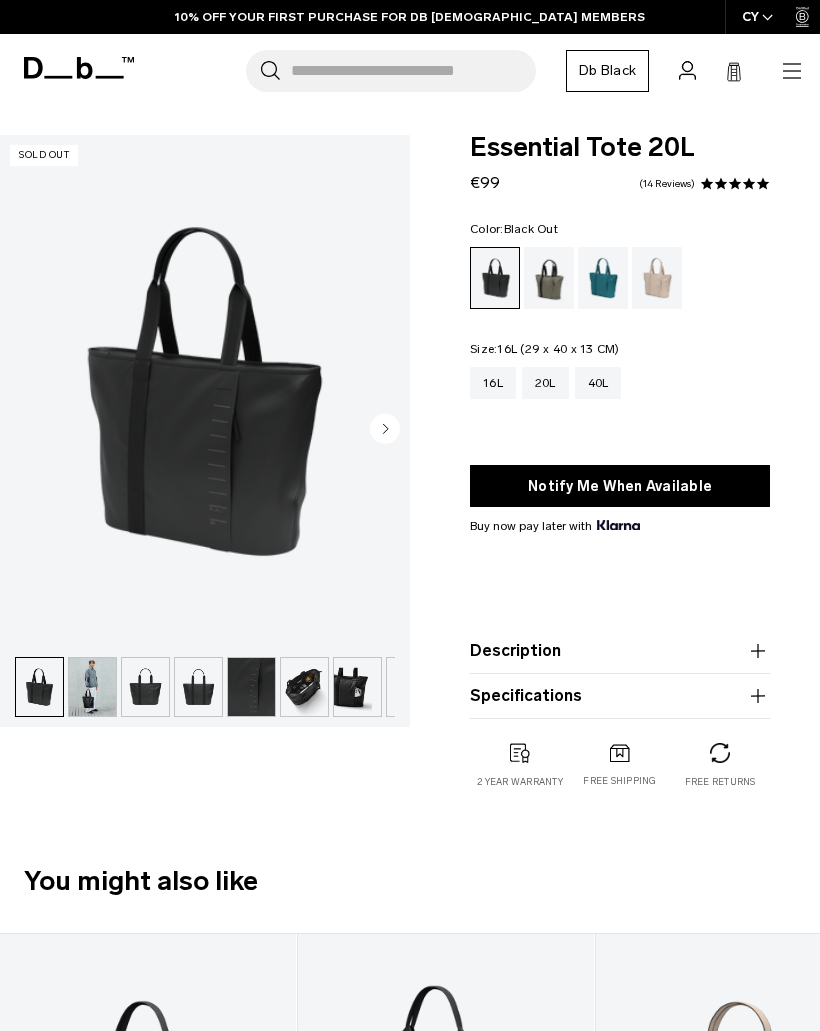 click on "16L" at bounding box center [493, 383] 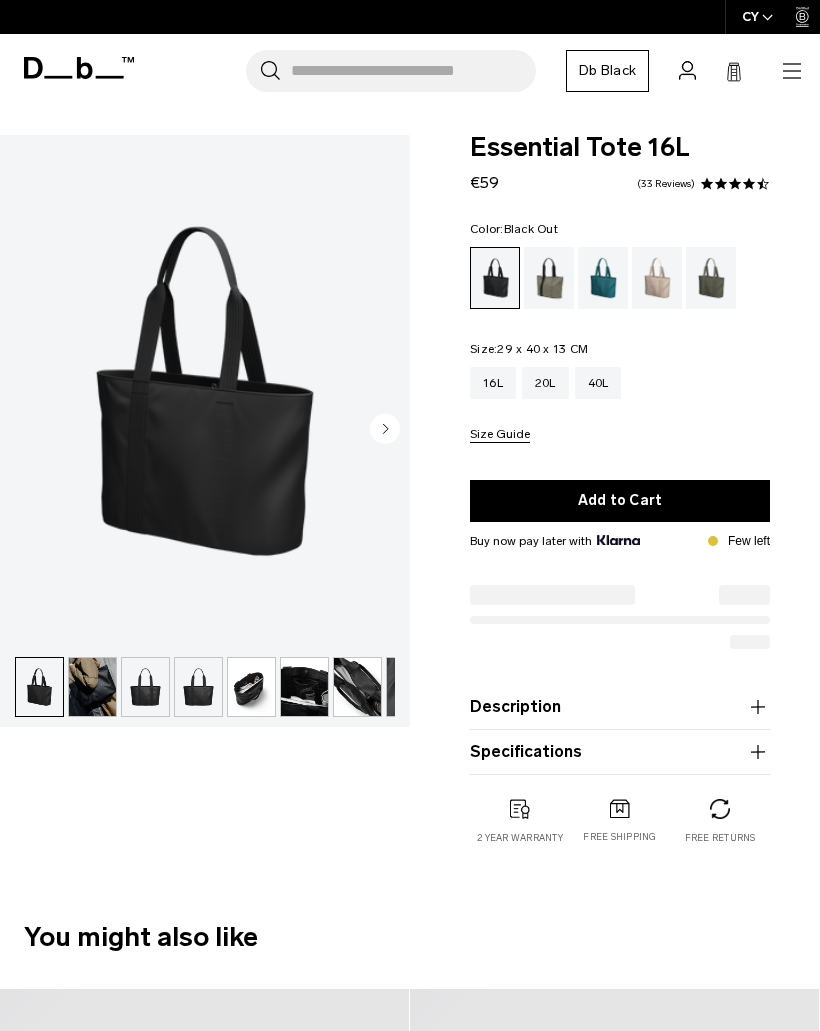 scroll, scrollTop: 0, scrollLeft: 0, axis: both 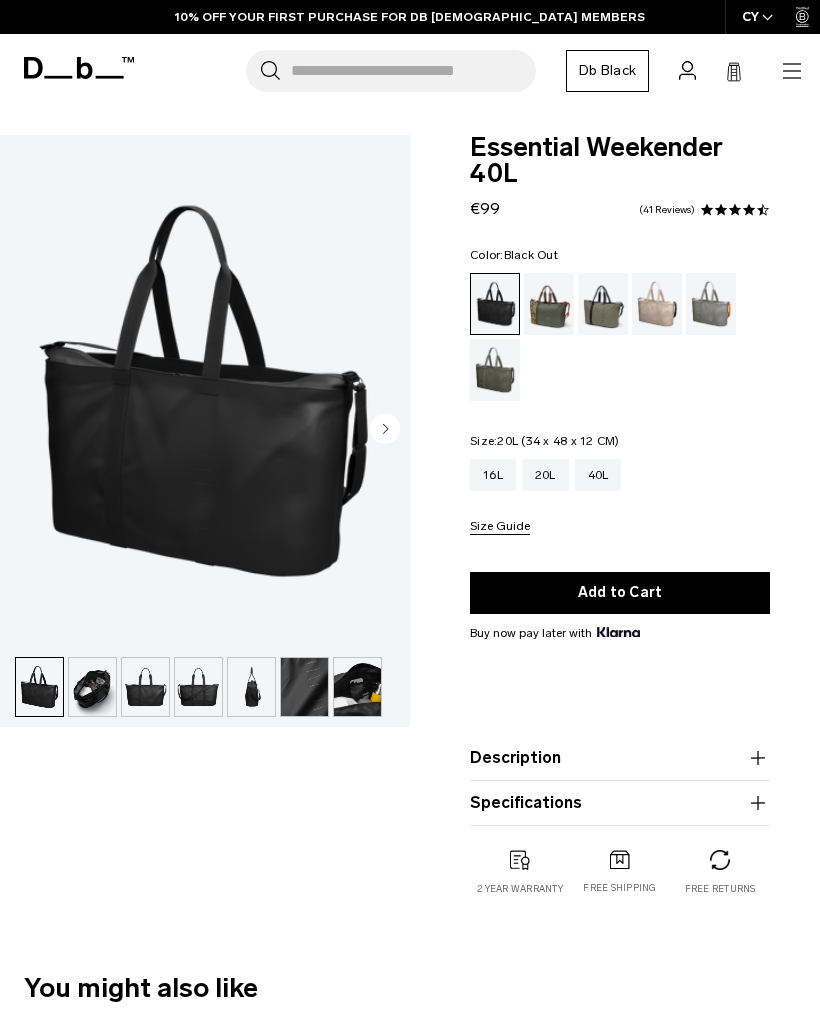 click on "20L" at bounding box center (545, 475) 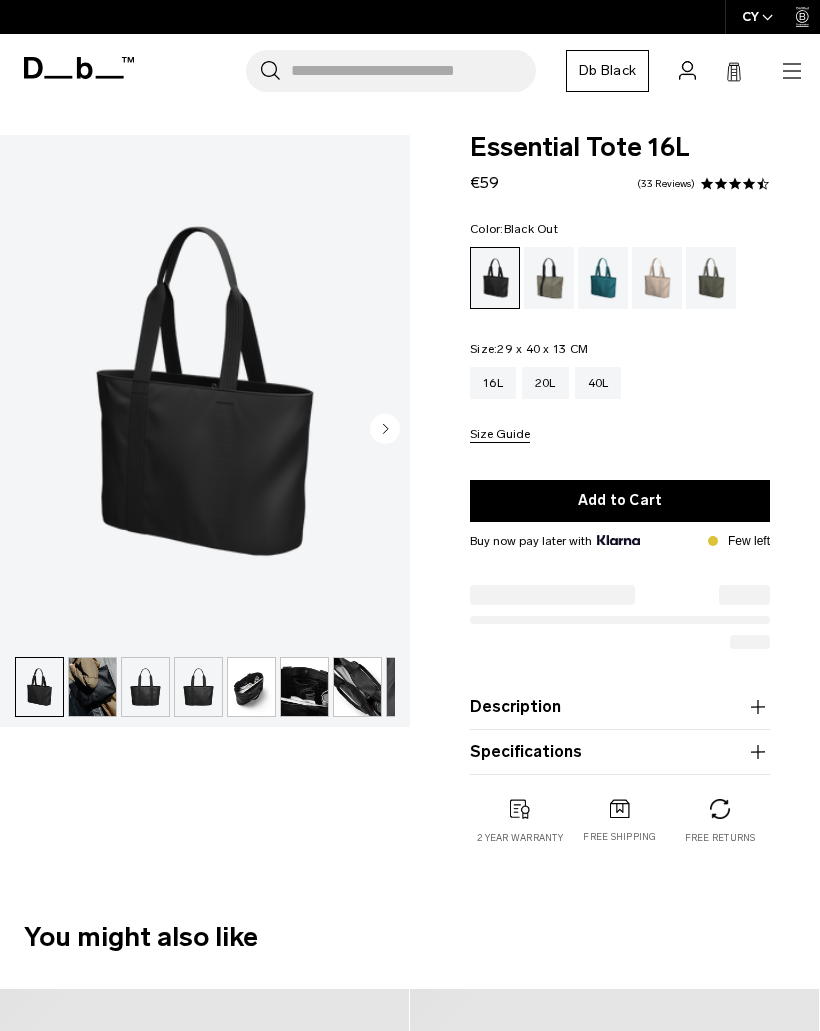 scroll, scrollTop: 0, scrollLeft: 0, axis: both 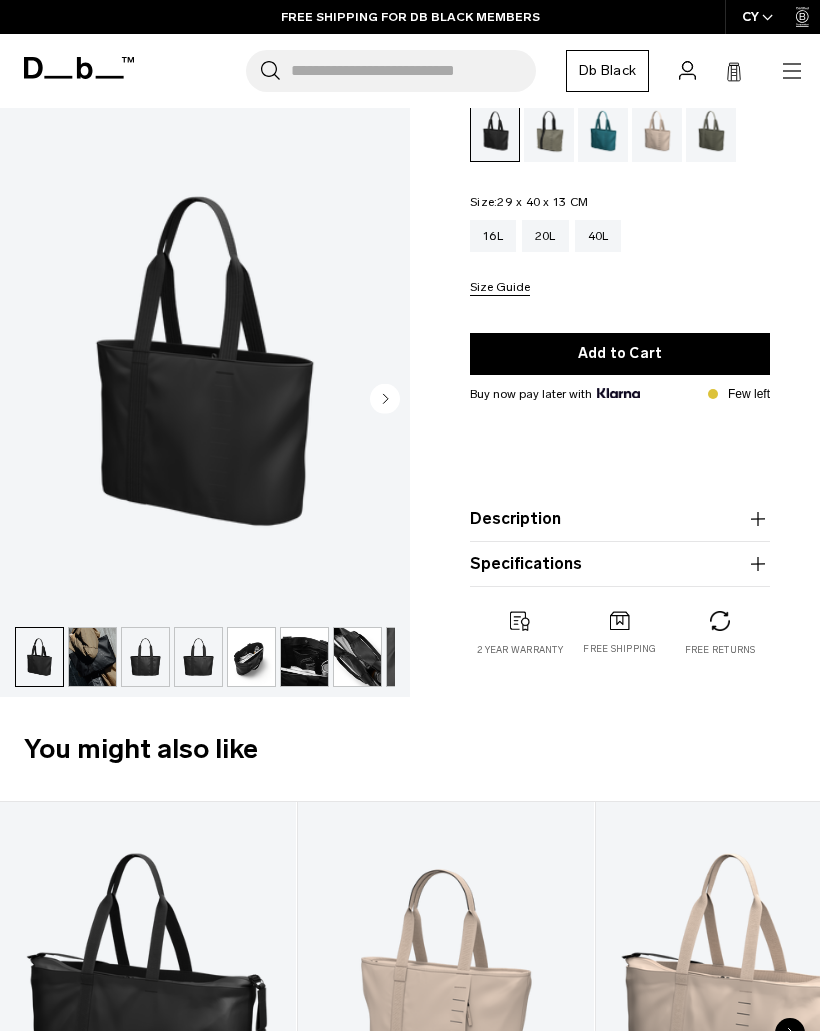 click at bounding box center [251, 657] 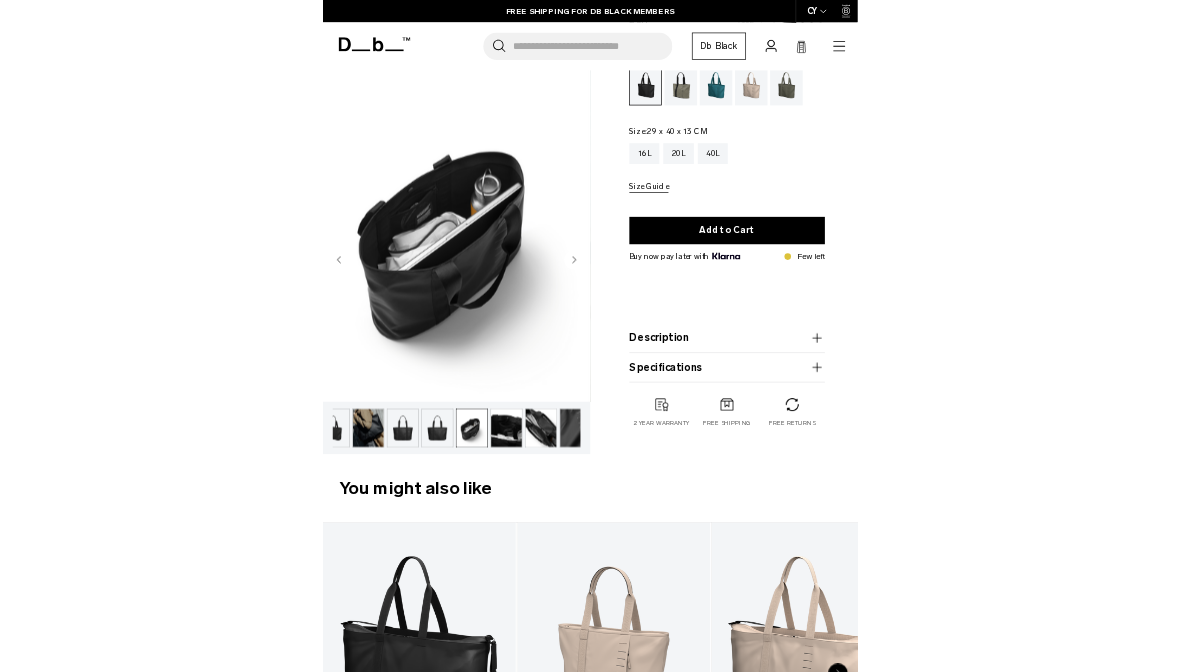 scroll, scrollTop: 0, scrollLeft: 40, axis: horizontal 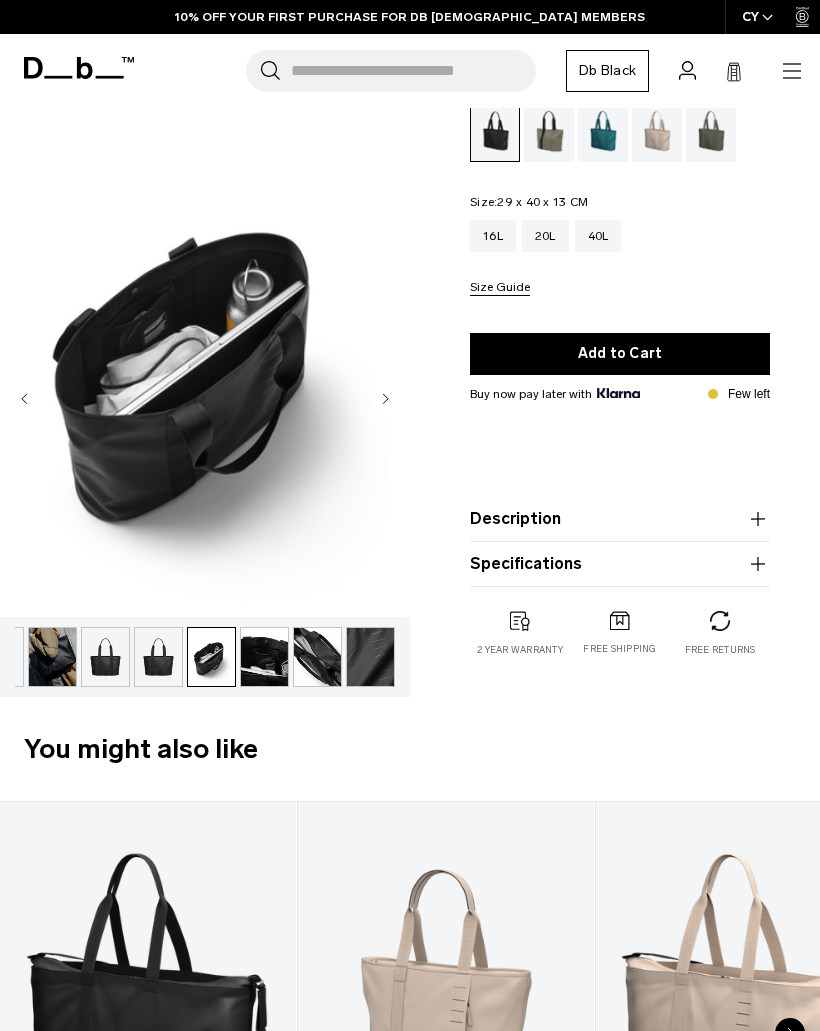 click 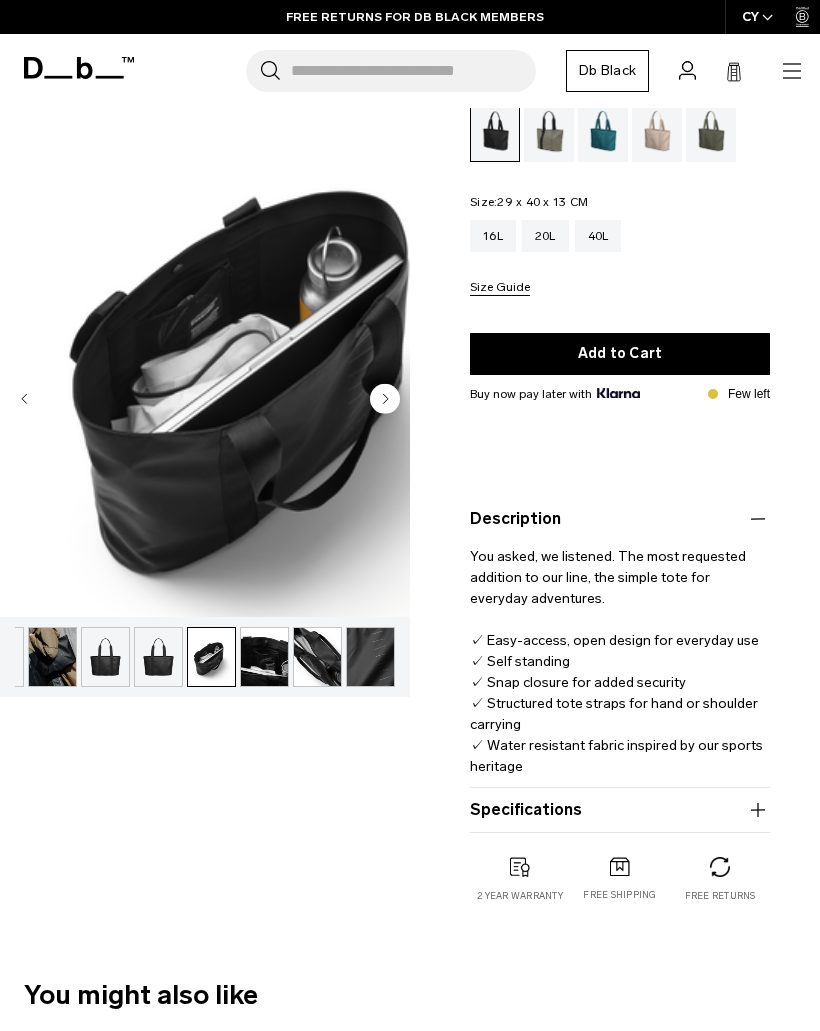 scroll, scrollTop: 0, scrollLeft: 0, axis: both 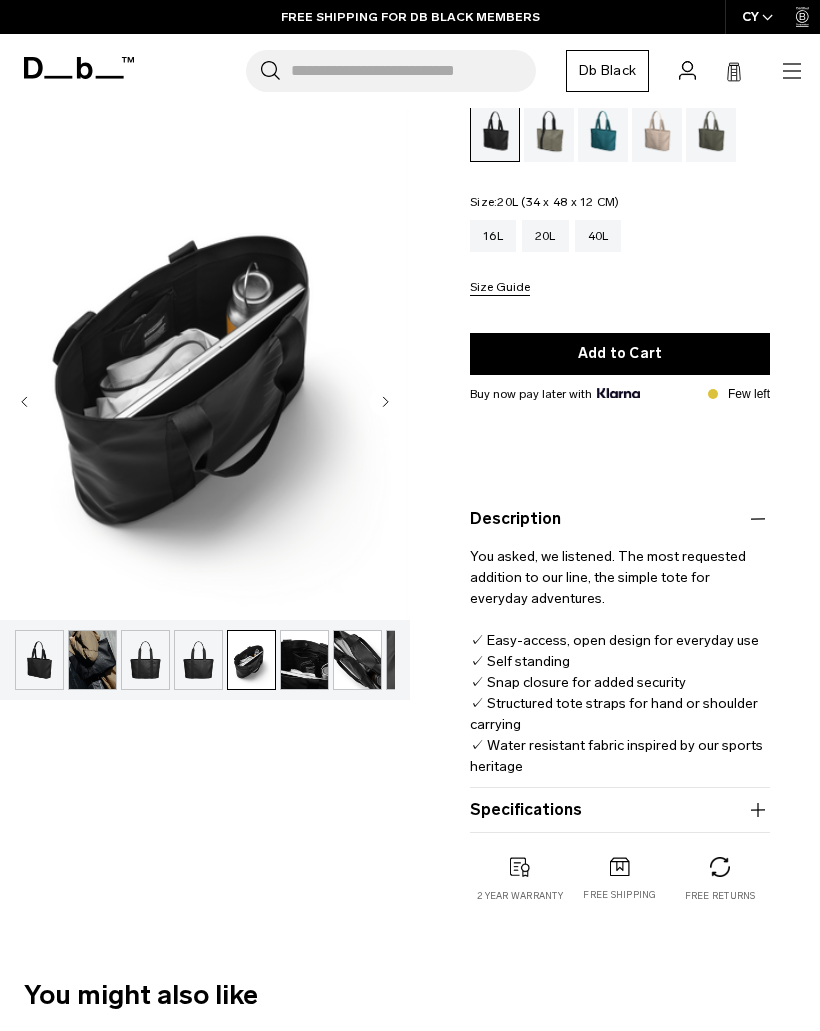 click on "20L" at bounding box center (545, 236) 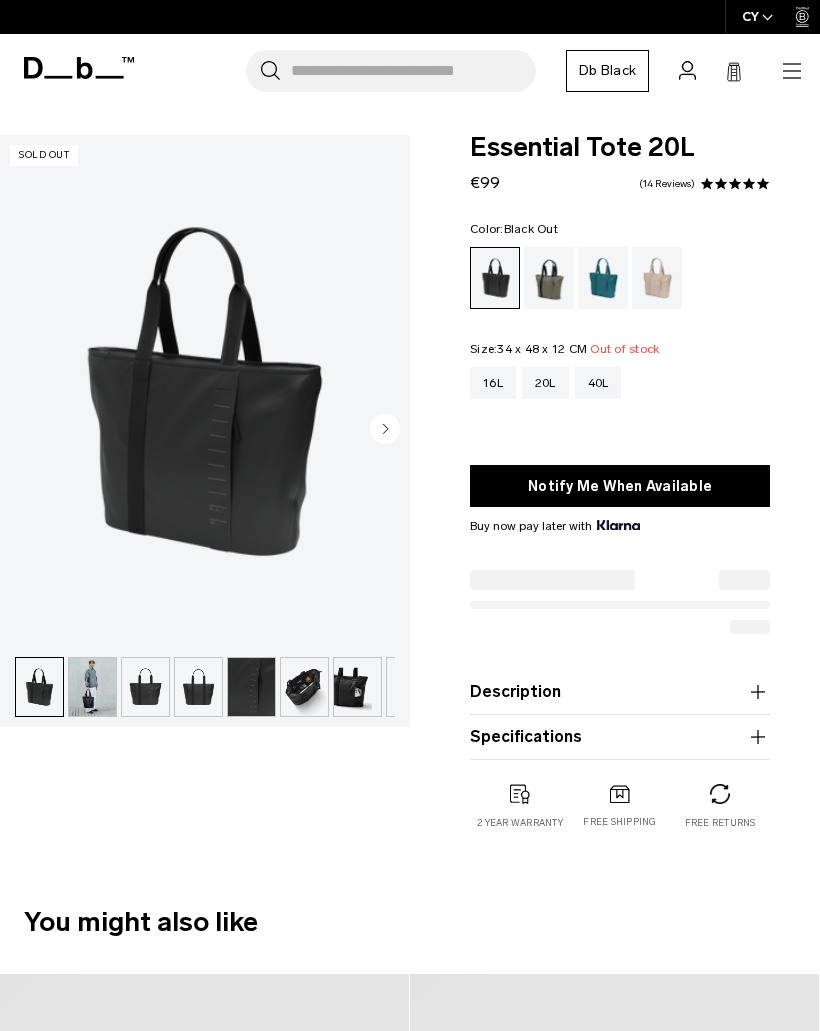 scroll, scrollTop: 0, scrollLeft: 0, axis: both 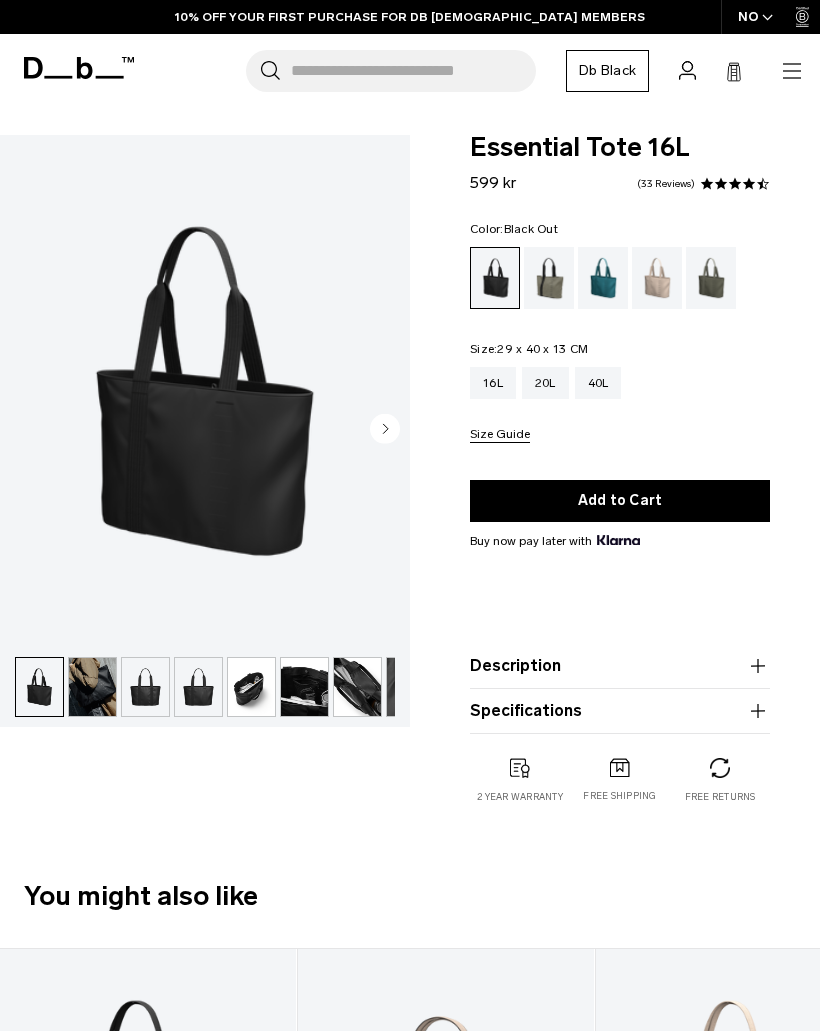 click at bounding box center (92, 687) 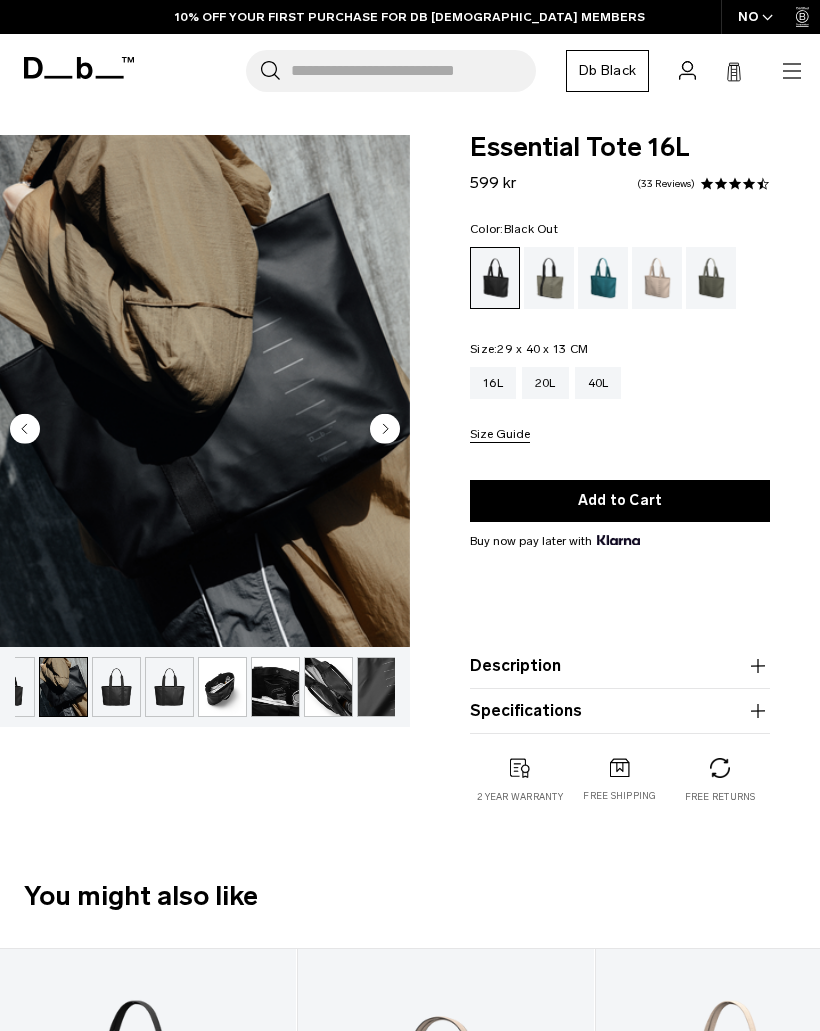 scroll, scrollTop: 0, scrollLeft: 40, axis: horizontal 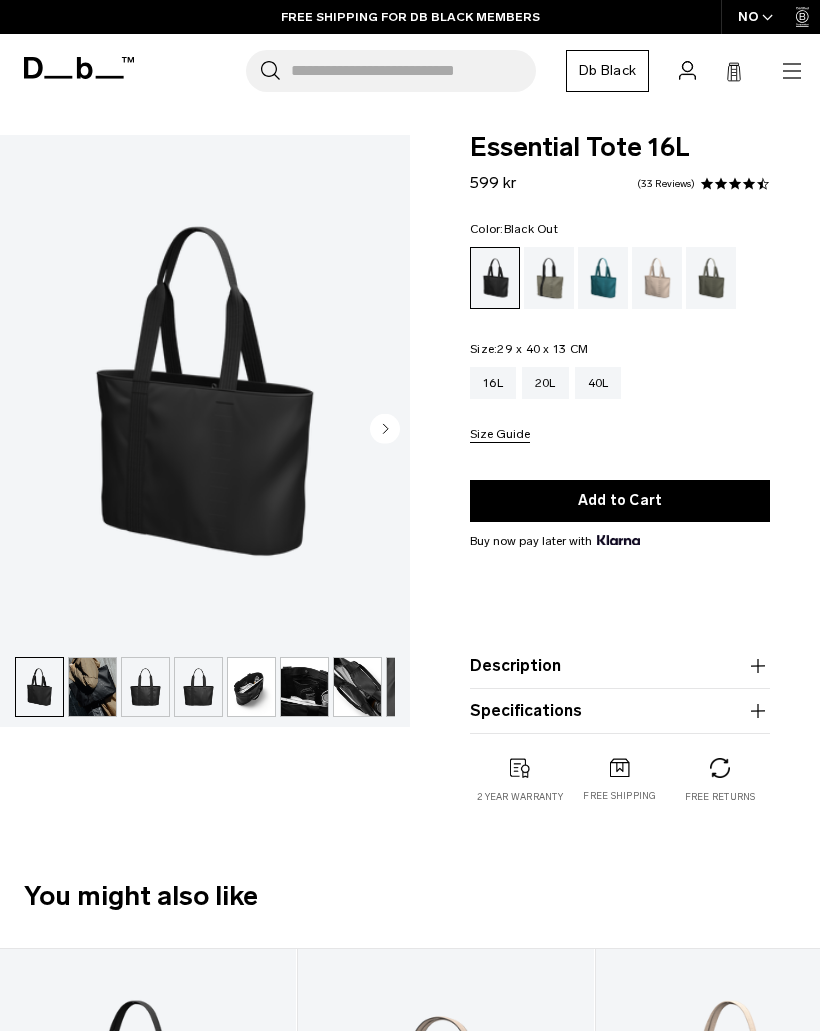click on "20L" at bounding box center [545, 383] 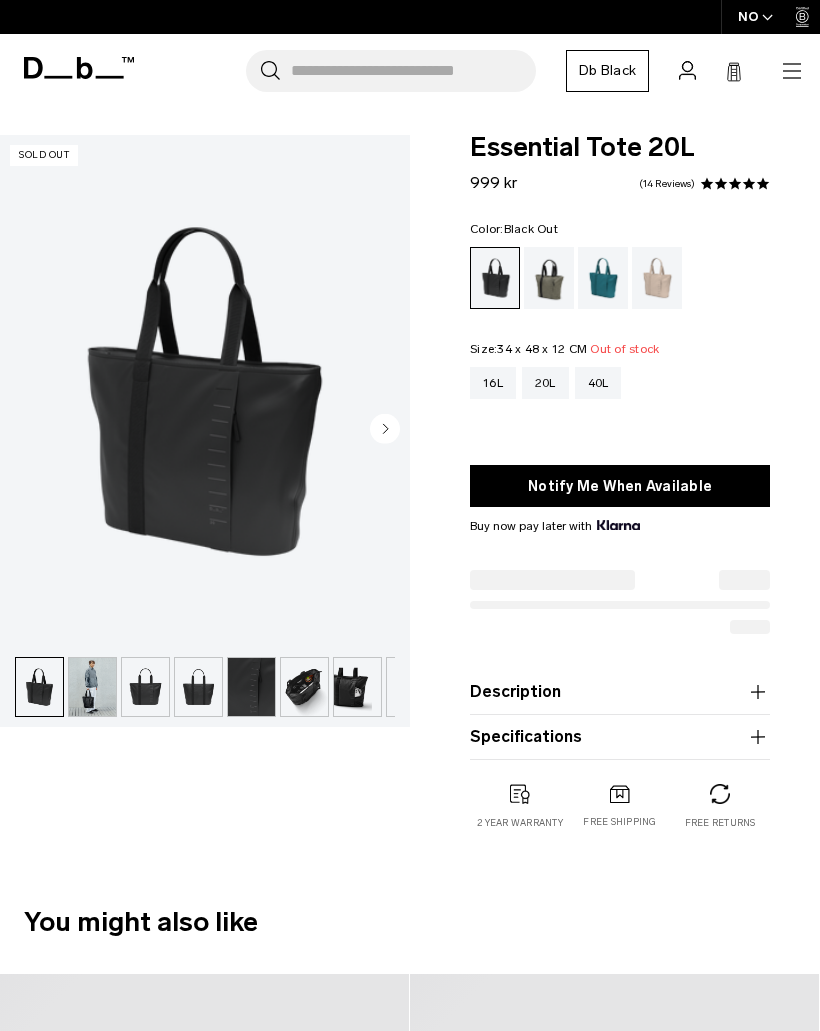 scroll, scrollTop: 0, scrollLeft: 0, axis: both 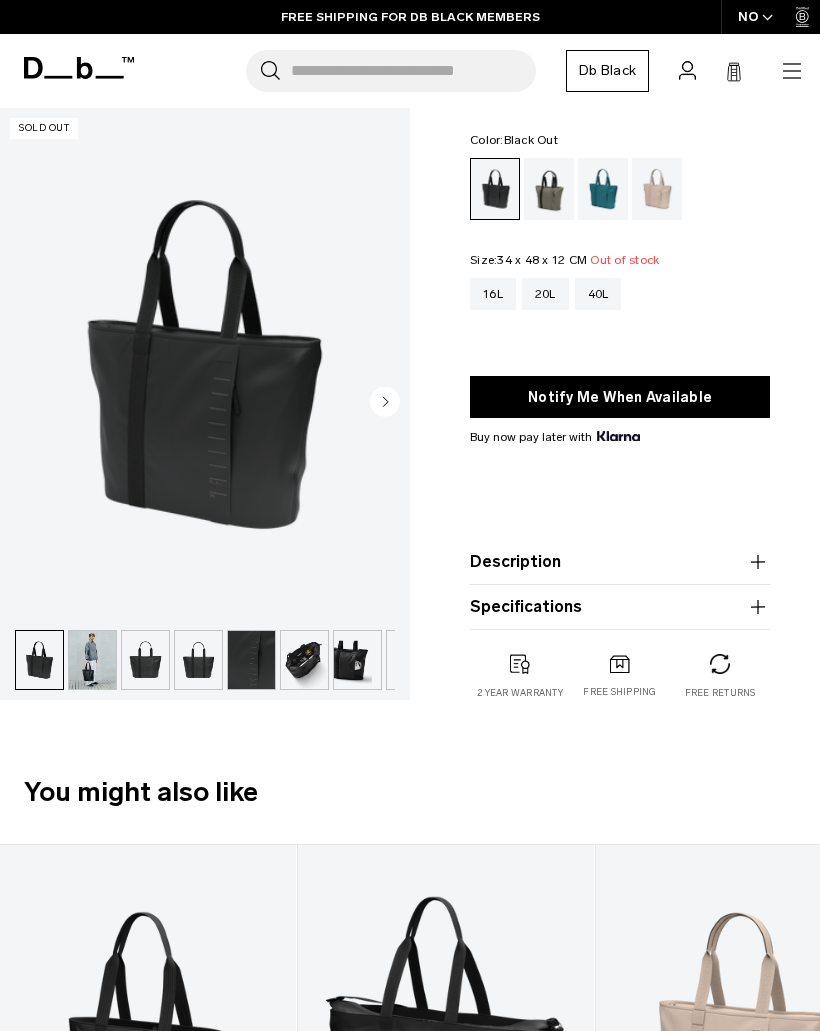 click on "16L" at bounding box center [493, 294] 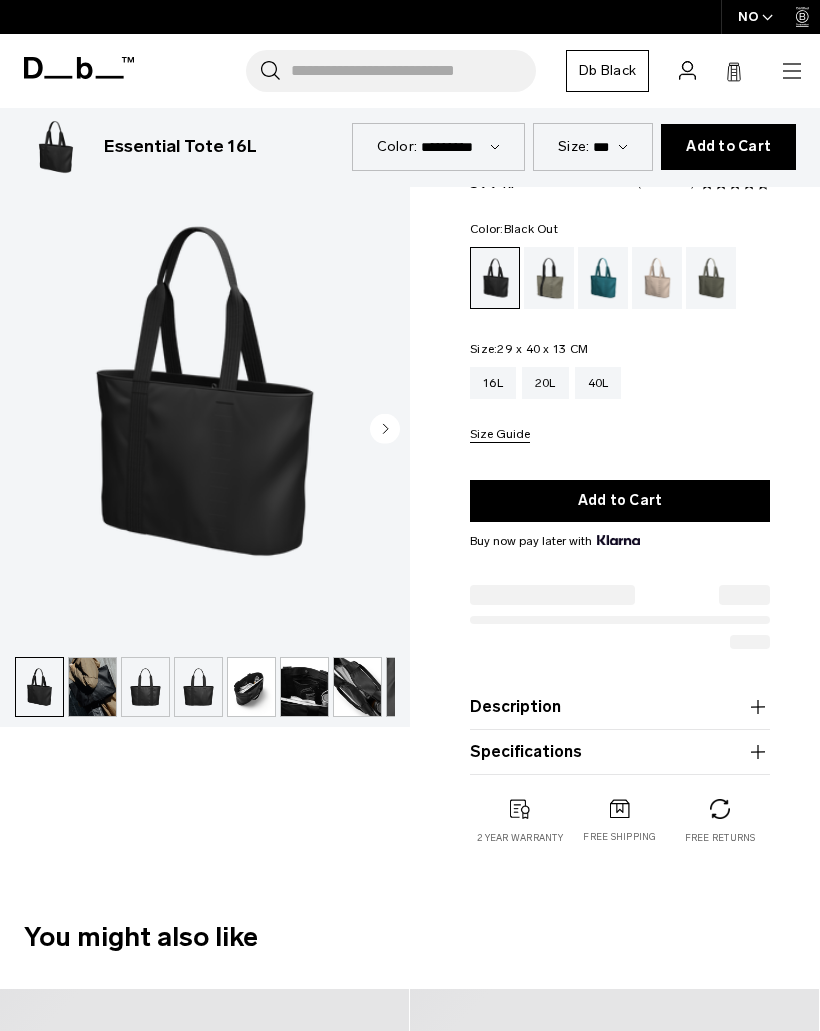 scroll, scrollTop: 1273, scrollLeft: 0, axis: vertical 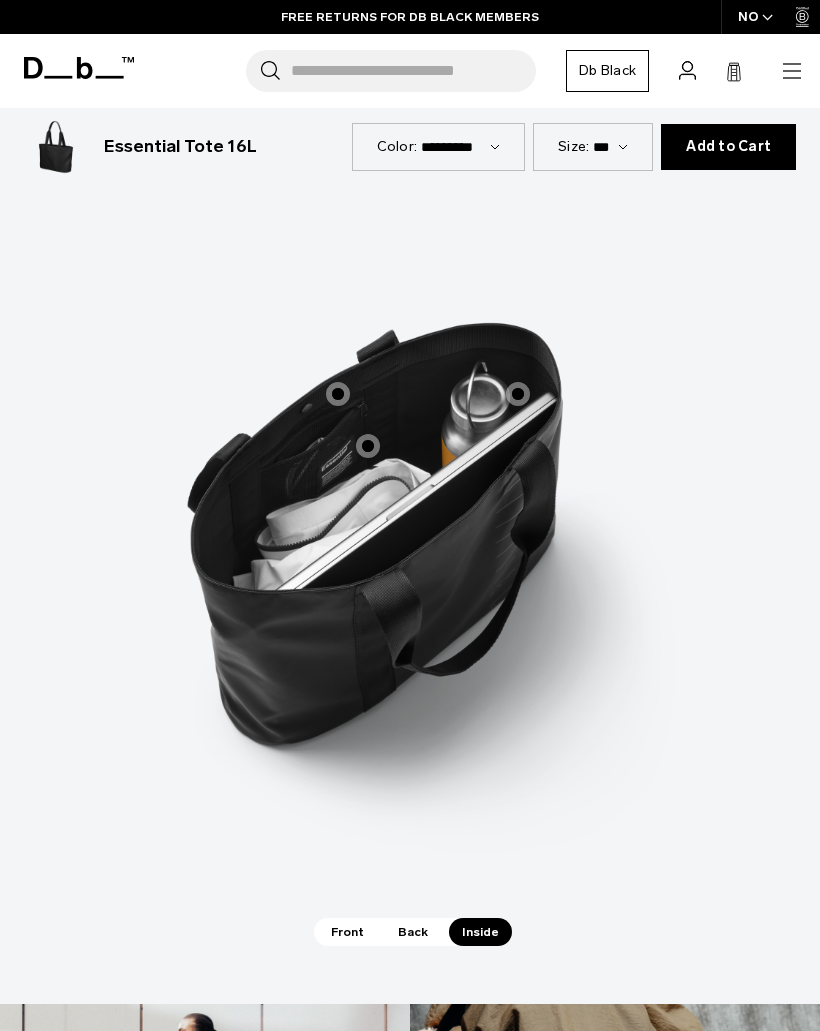 click at bounding box center [518, 394] 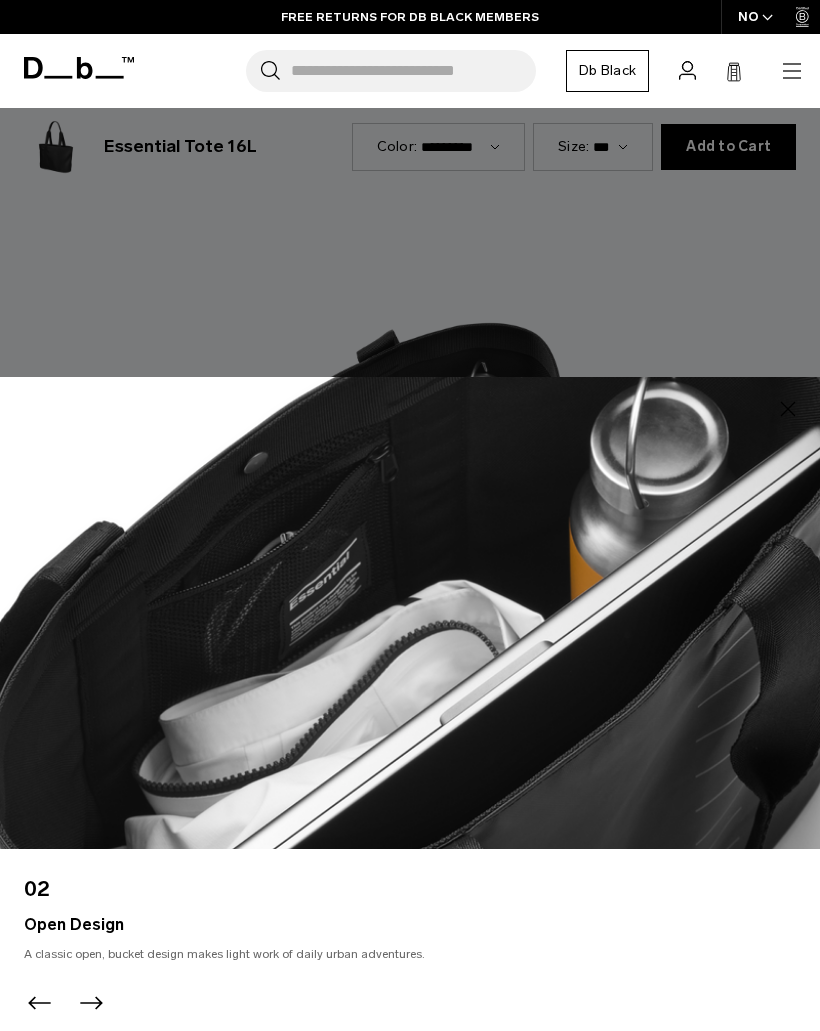 click at bounding box center (410, 515) 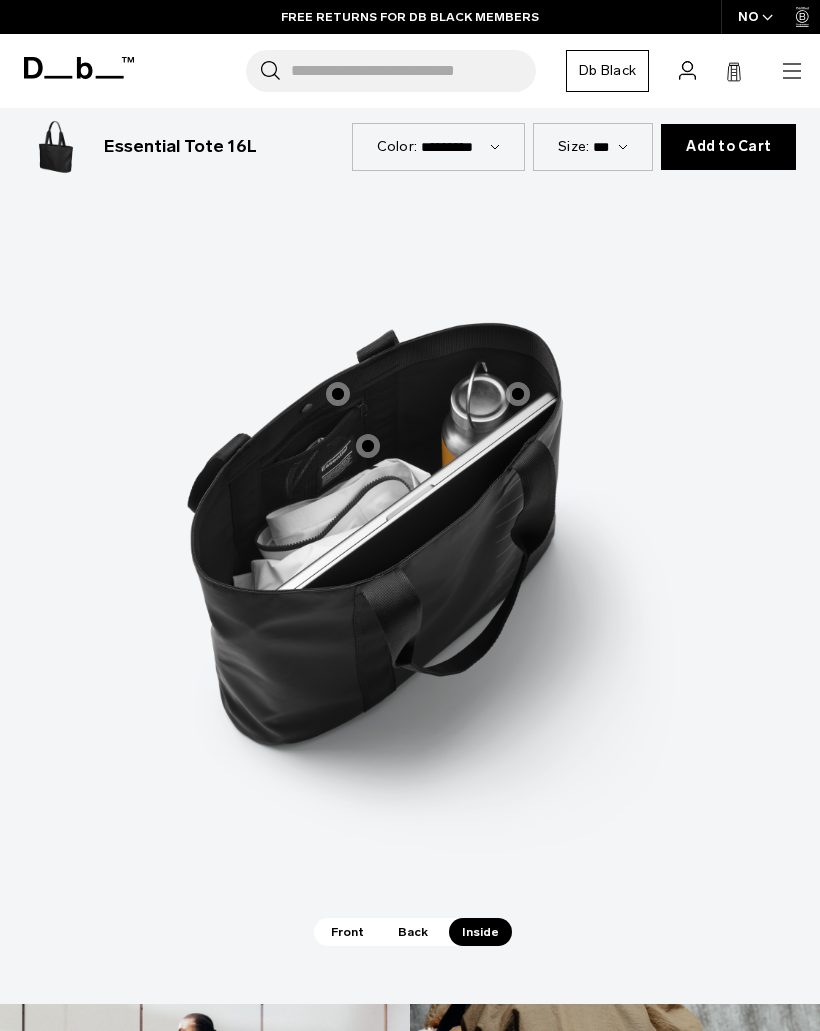 click at bounding box center (368, 446) 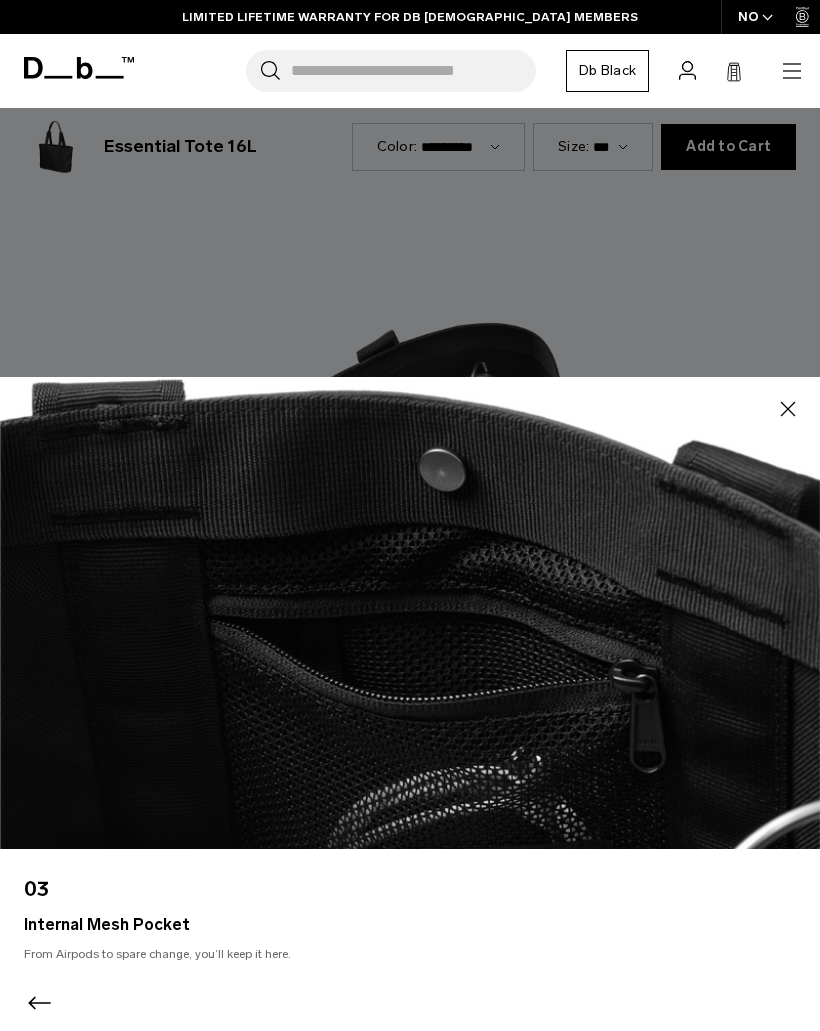 click at bounding box center [410, 515] 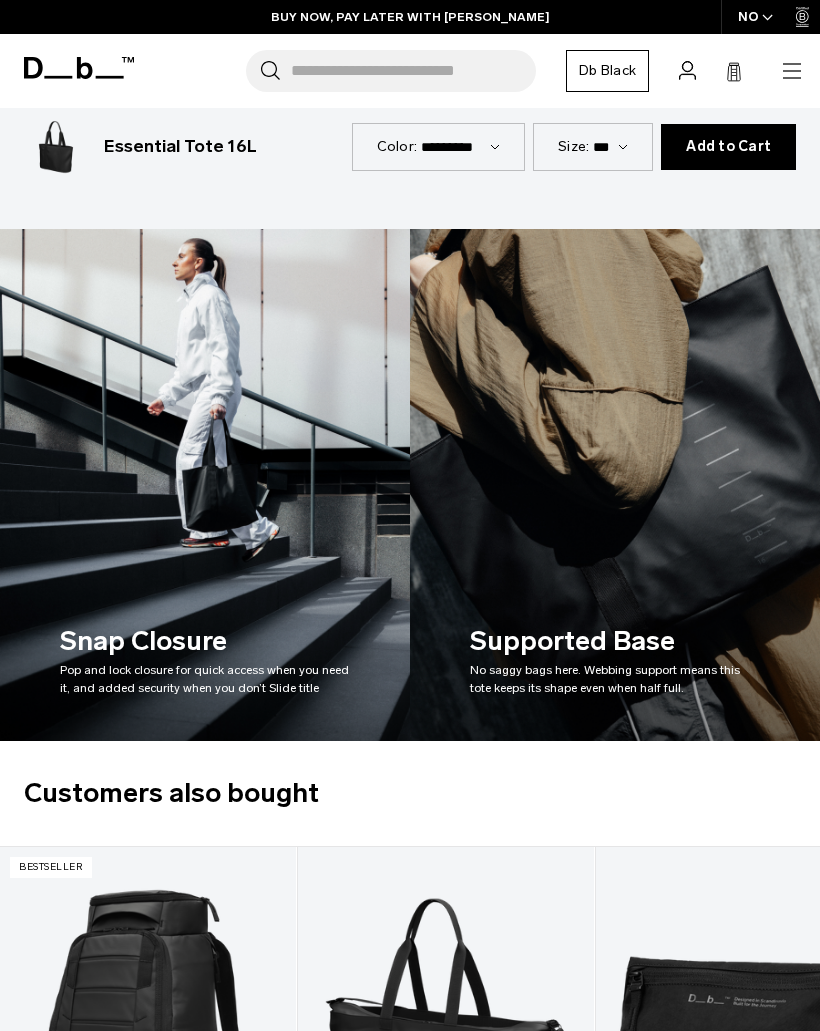 scroll, scrollTop: 2713, scrollLeft: 0, axis: vertical 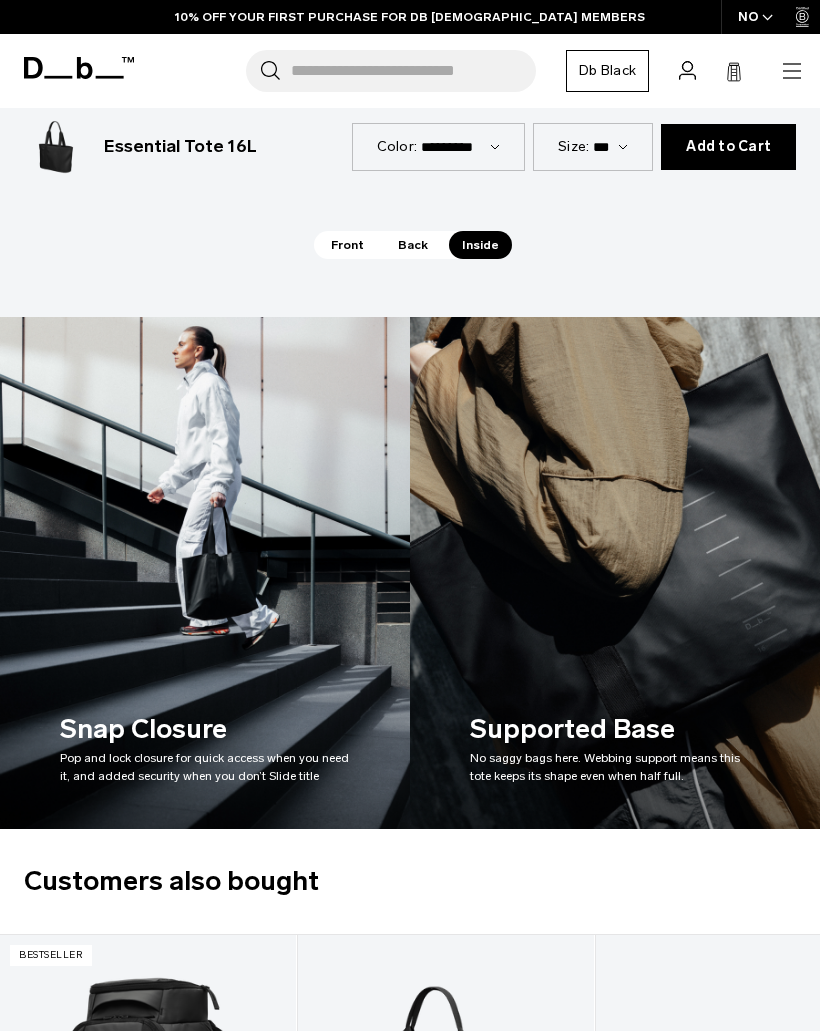 click at bounding box center [615, 573] 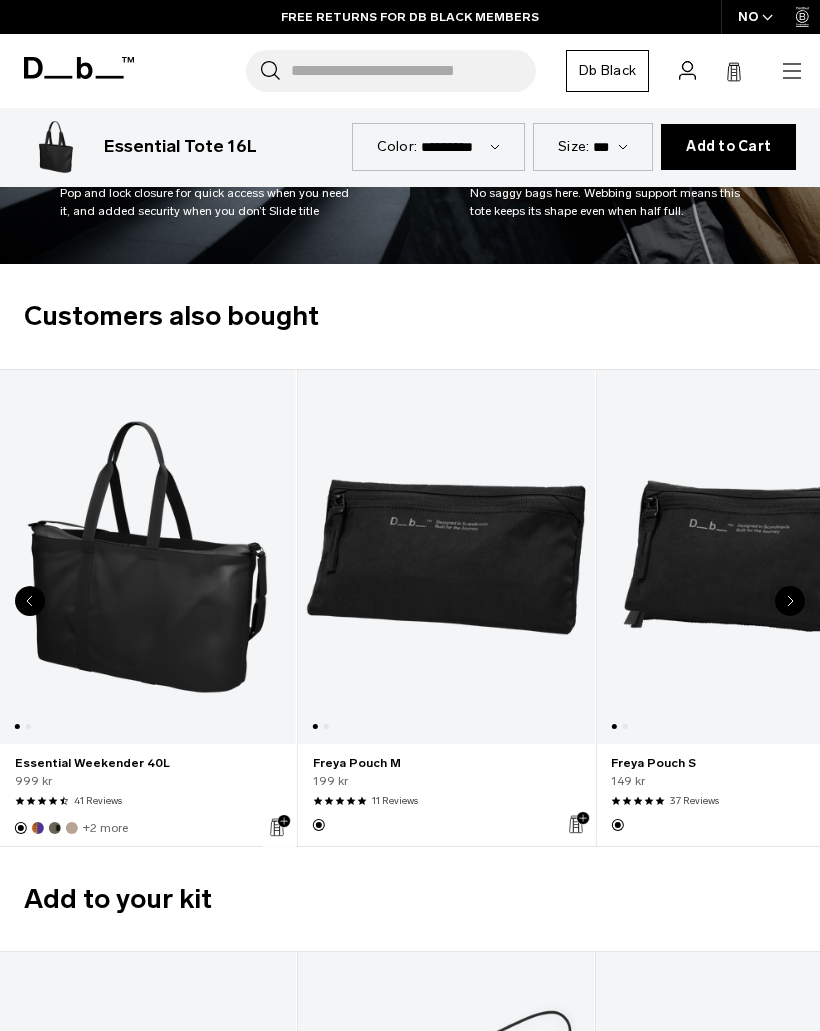 scroll, scrollTop: 3278, scrollLeft: 10, axis: both 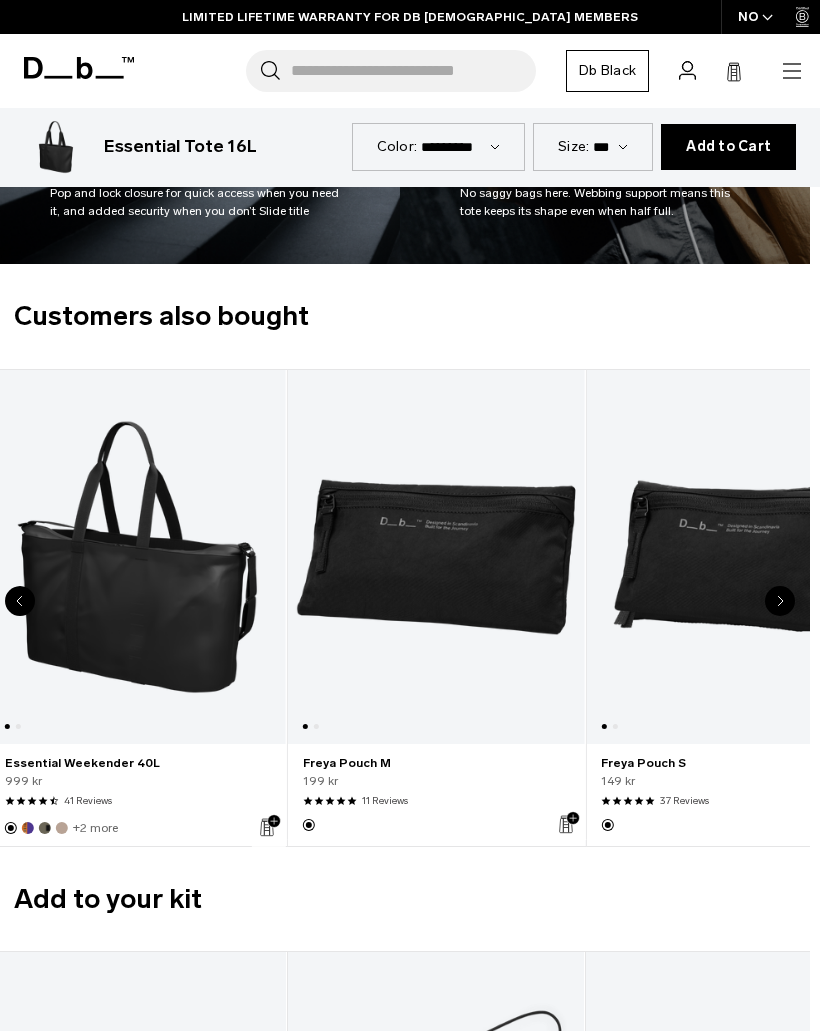 click at bounding box center [436, 557] 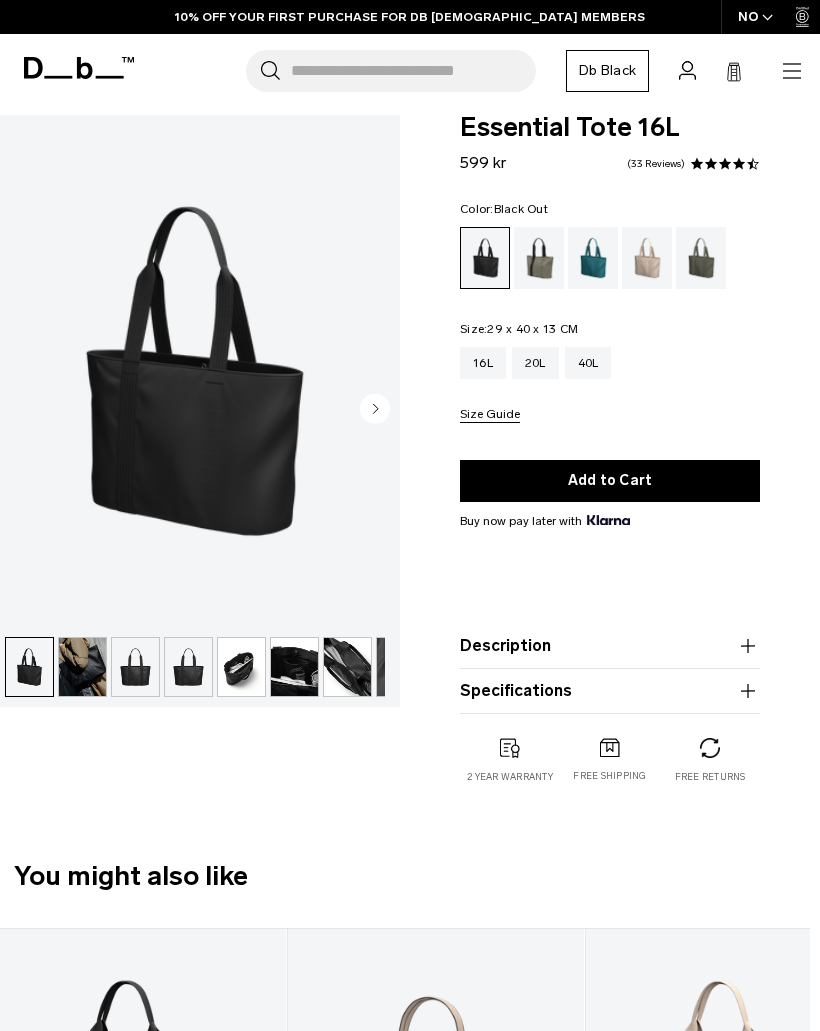 scroll, scrollTop: 0, scrollLeft: 10, axis: horizontal 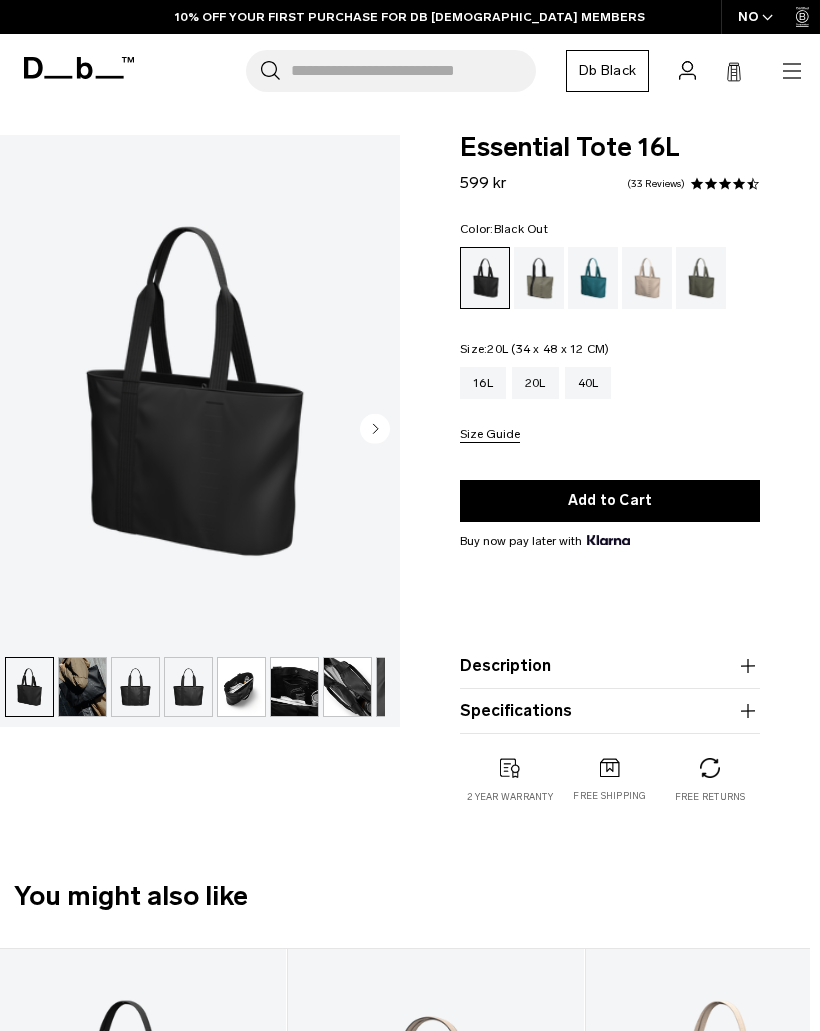 click on "20L" at bounding box center (535, 383) 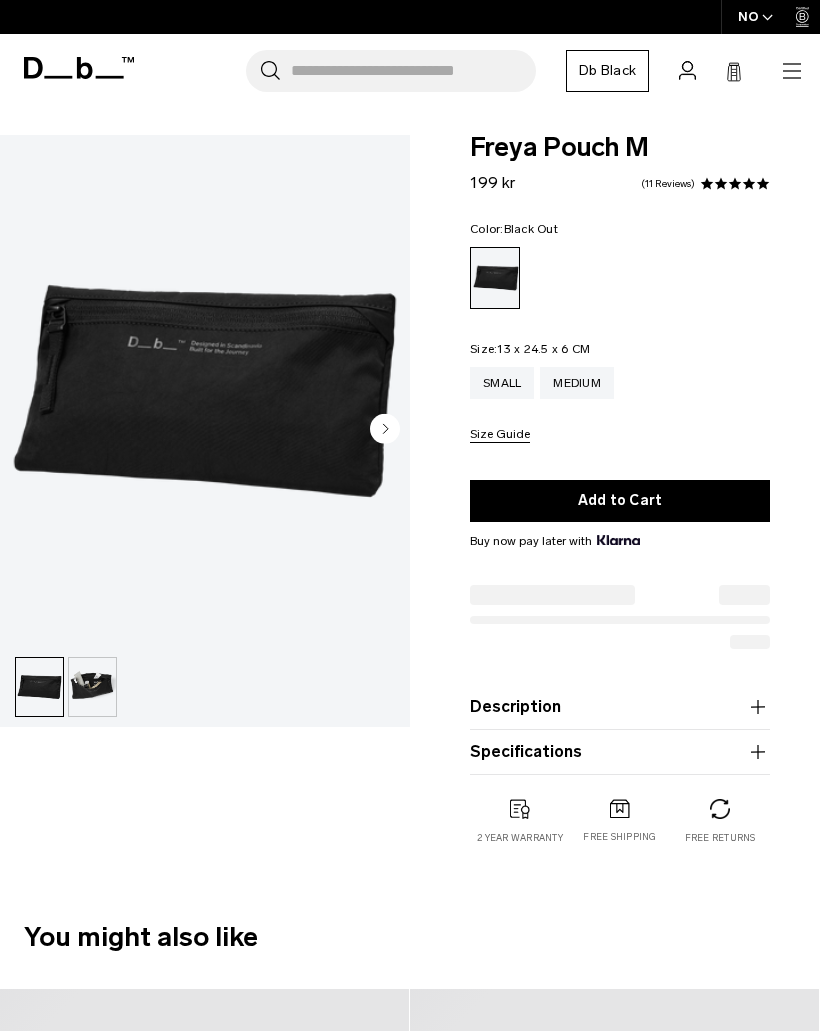 scroll, scrollTop: 0, scrollLeft: 0, axis: both 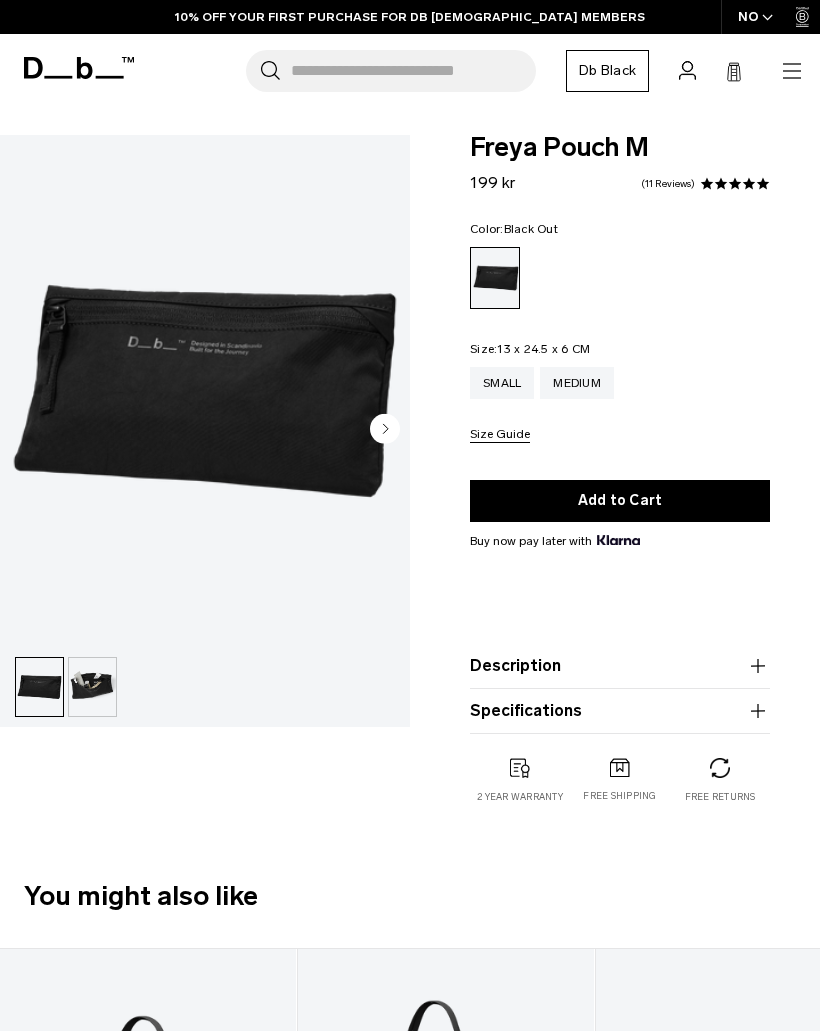 click at bounding box center [92, 687] 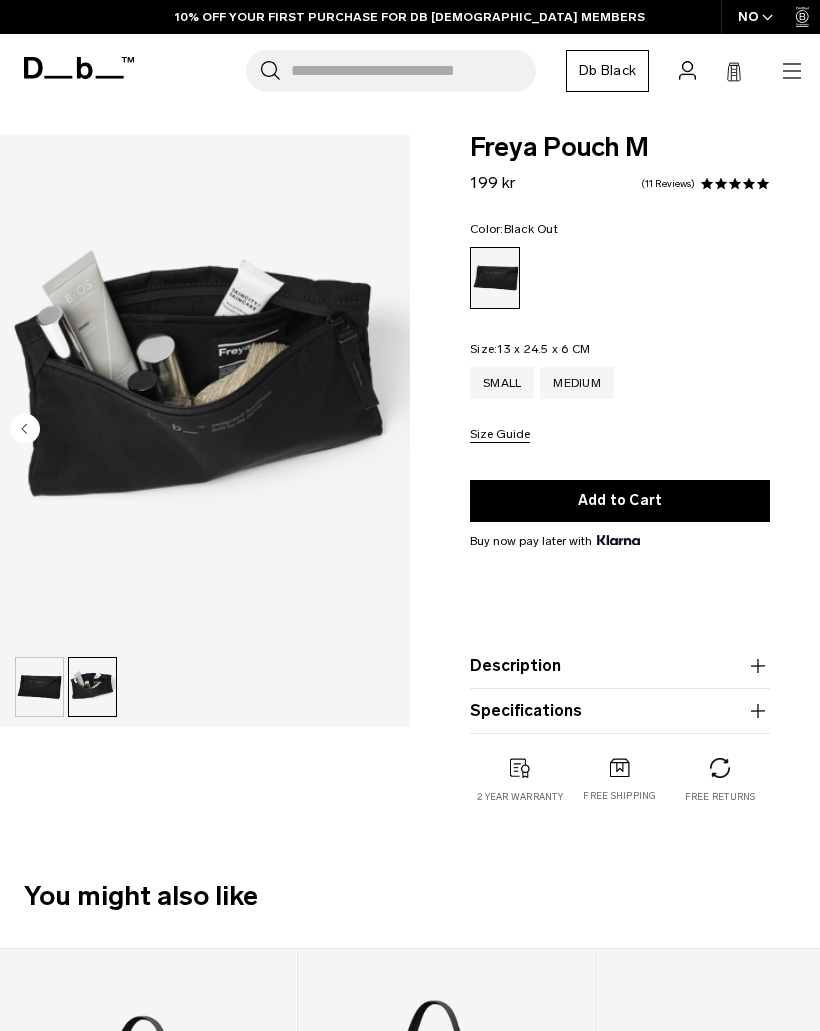 click at bounding box center [39, 687] 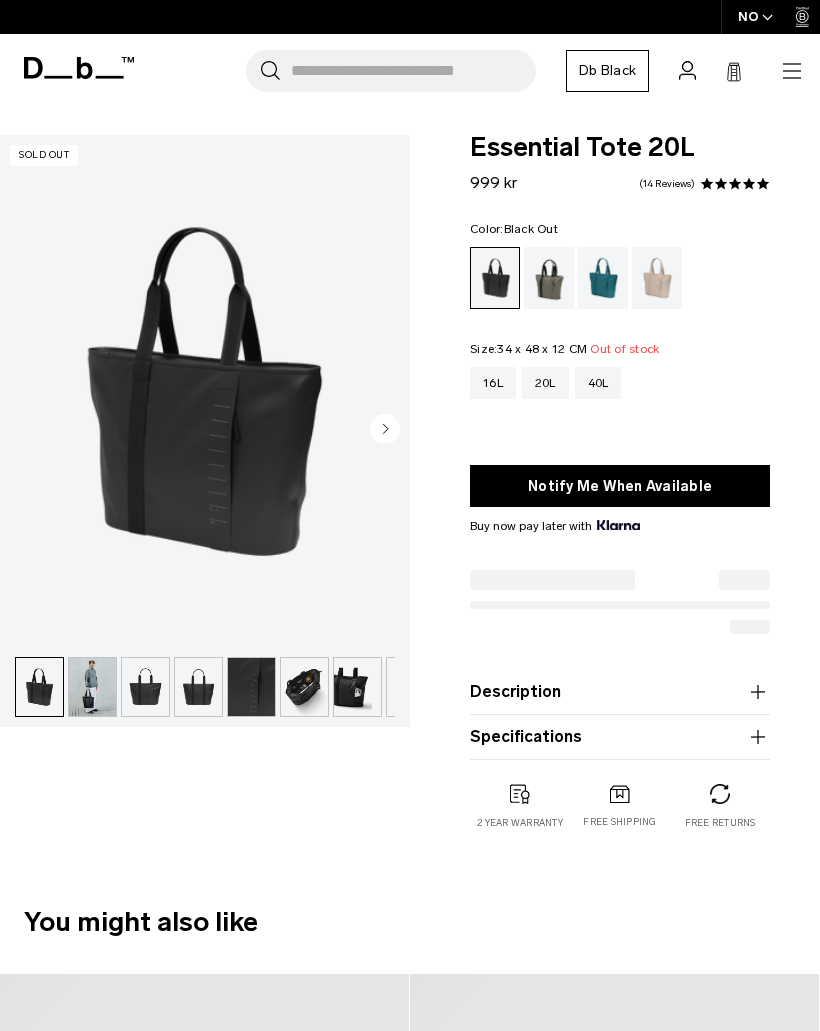 scroll, scrollTop: 0, scrollLeft: 0, axis: both 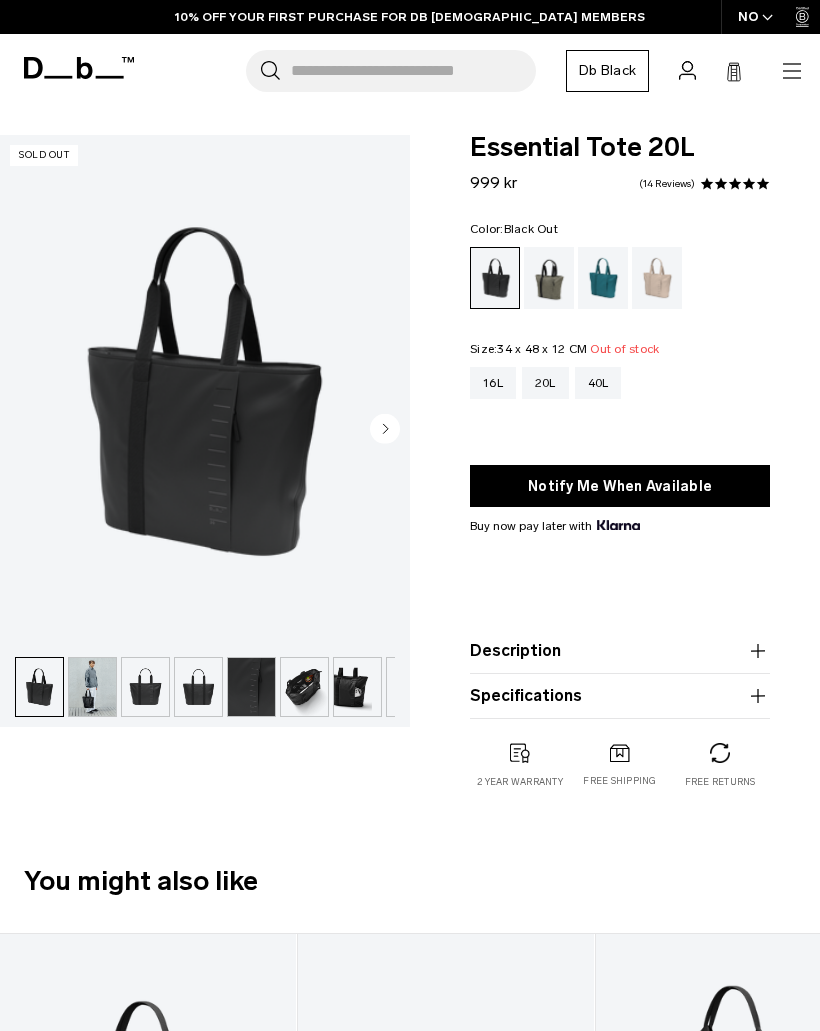 click on "16L" at bounding box center [493, 383] 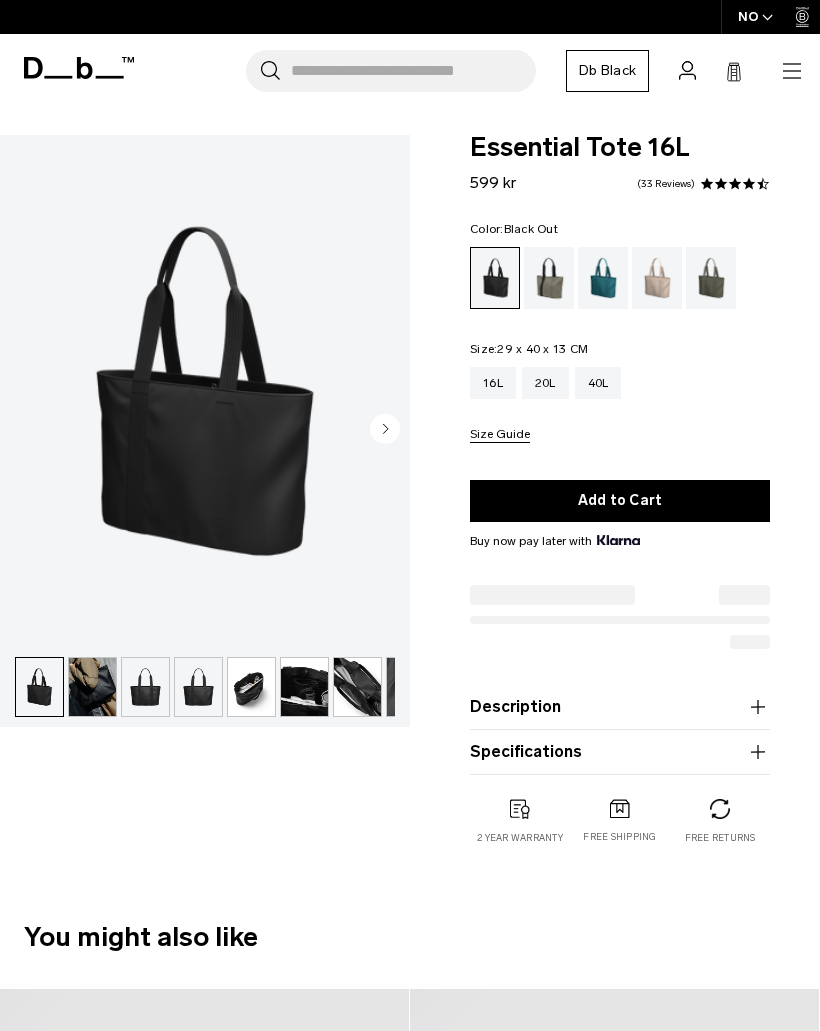 scroll, scrollTop: 0, scrollLeft: 0, axis: both 